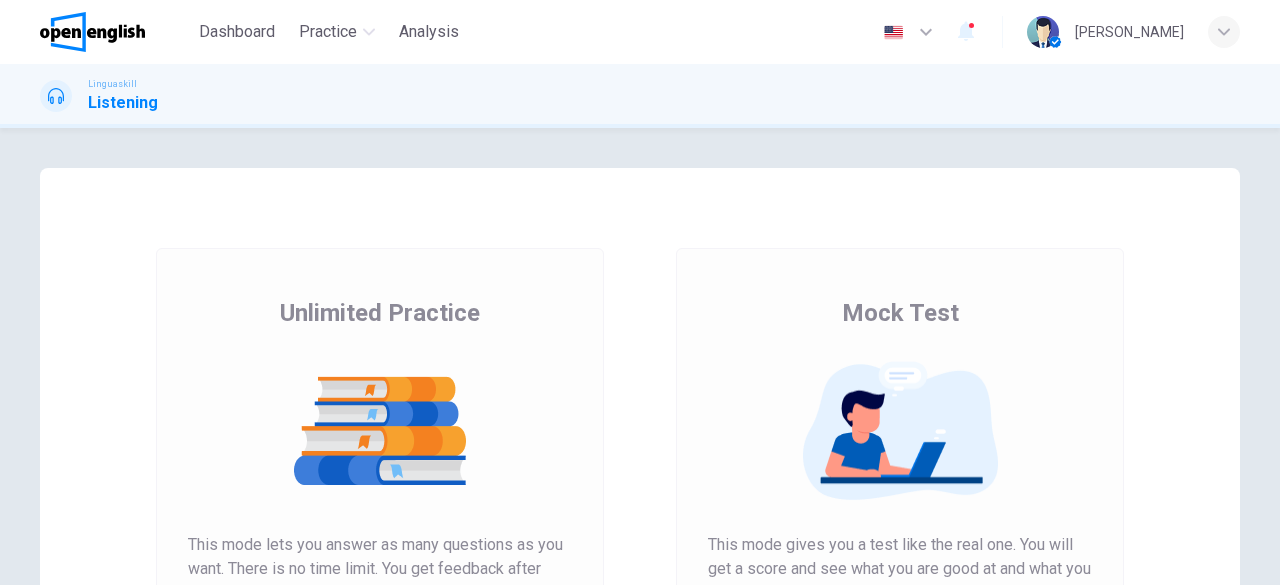 scroll, scrollTop: 0, scrollLeft: 0, axis: both 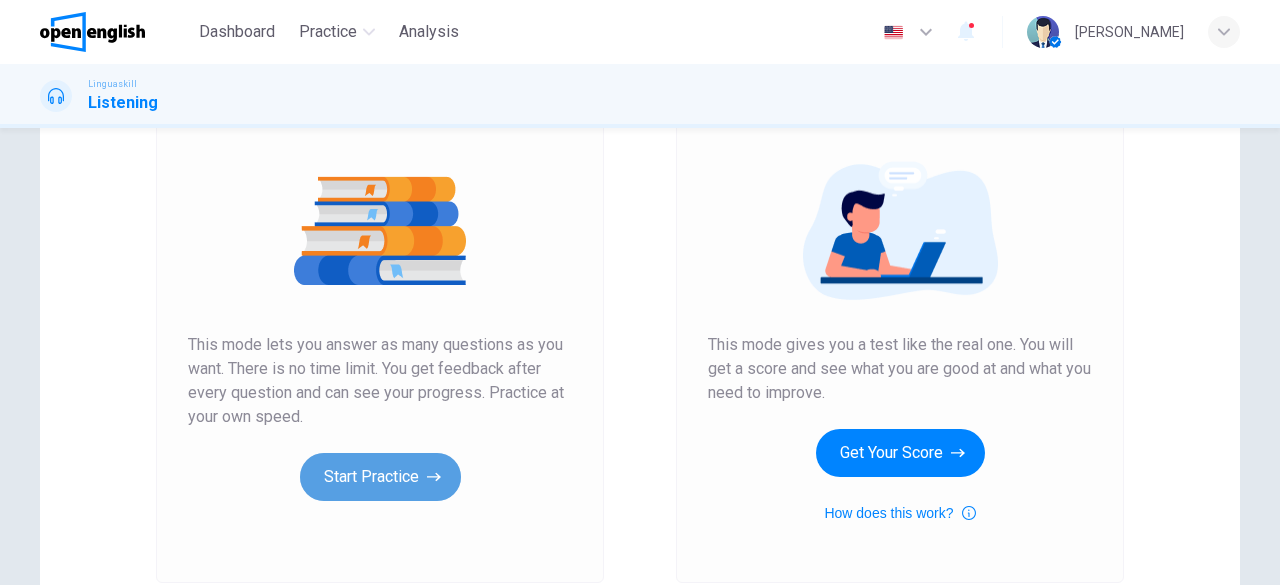 click on "Start Practice" at bounding box center (380, 477) 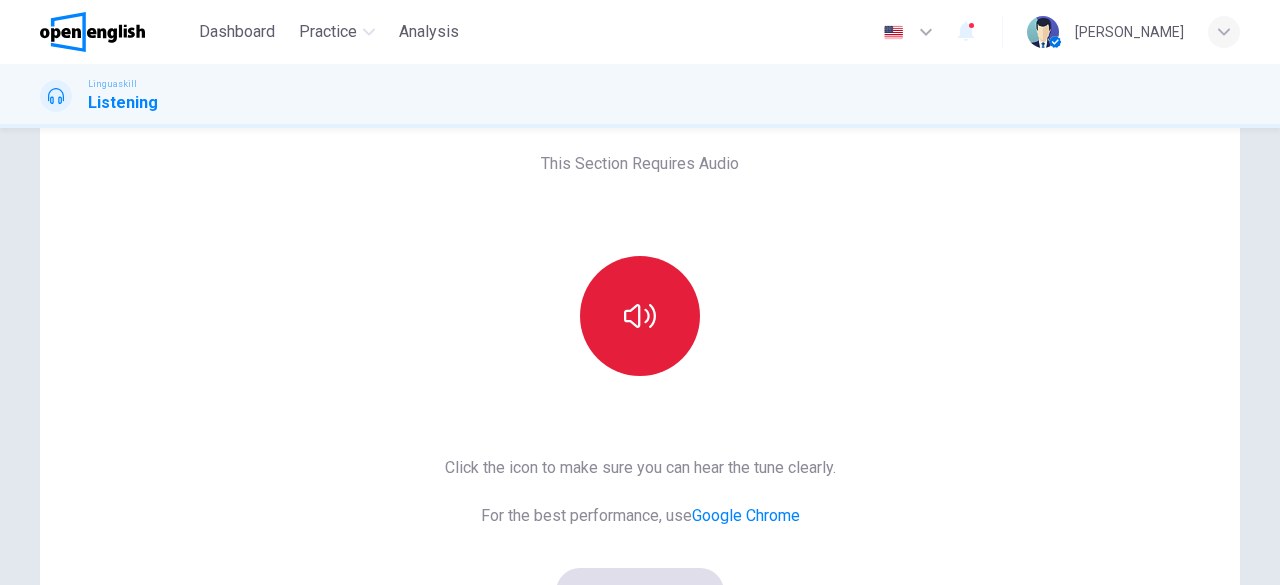 scroll, scrollTop: 100, scrollLeft: 0, axis: vertical 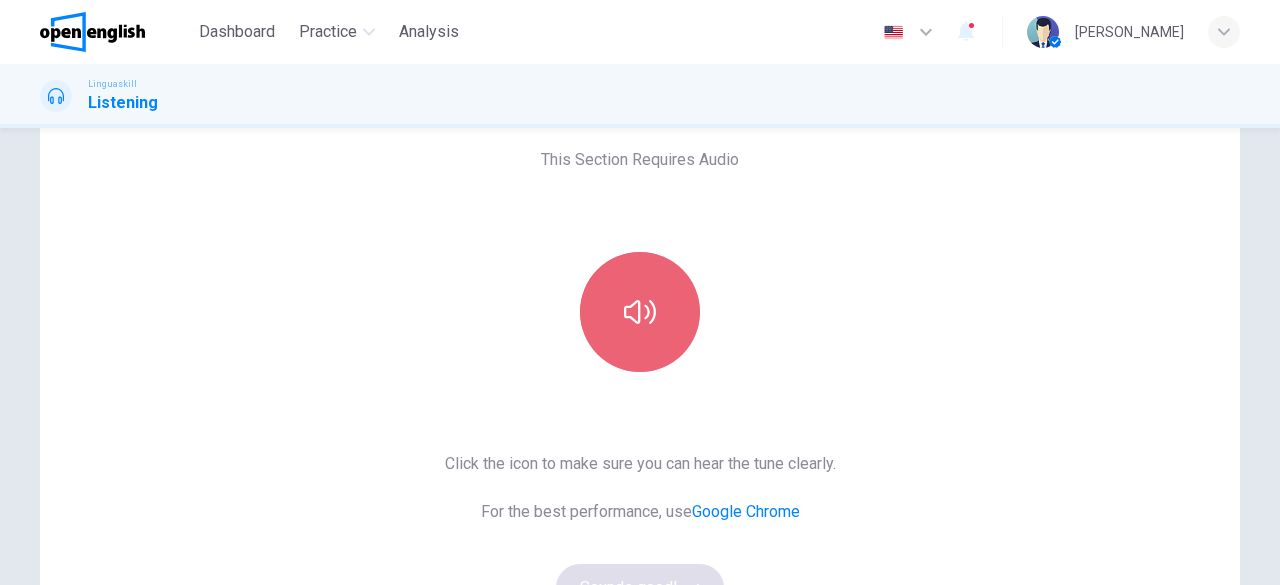 click 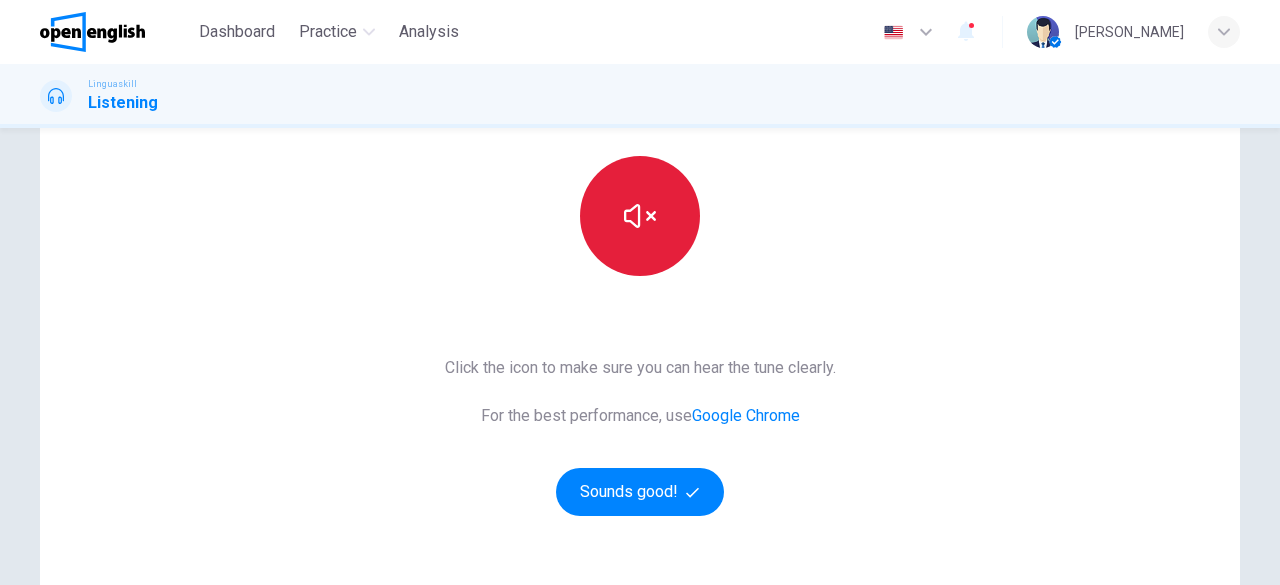 scroll, scrollTop: 200, scrollLeft: 0, axis: vertical 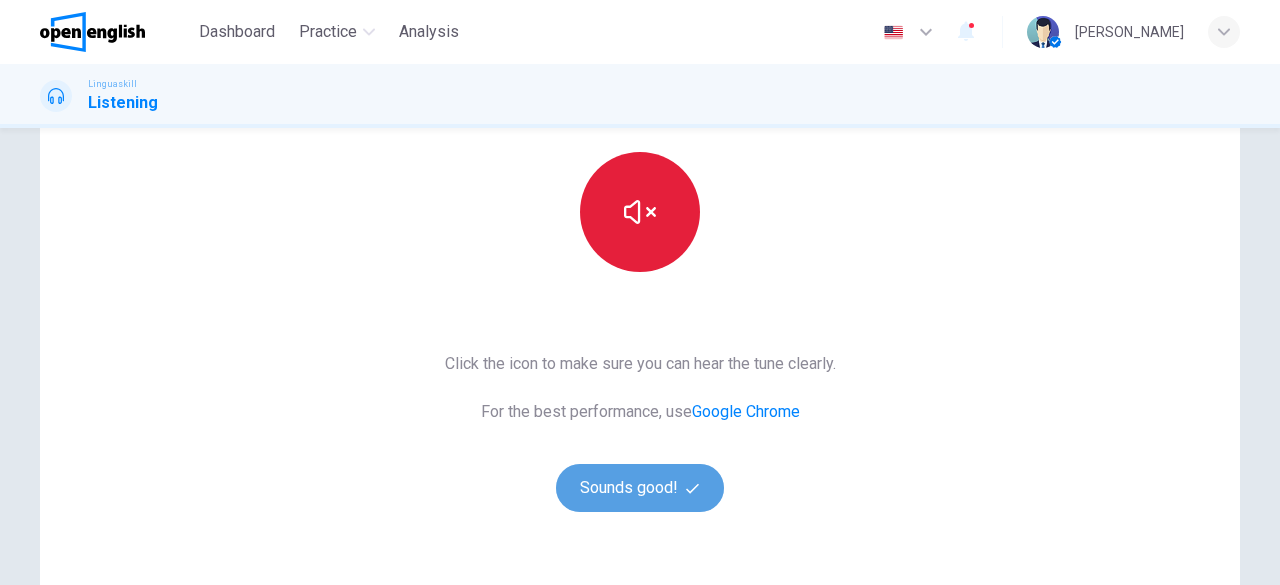click on "Sounds good!" at bounding box center (640, 488) 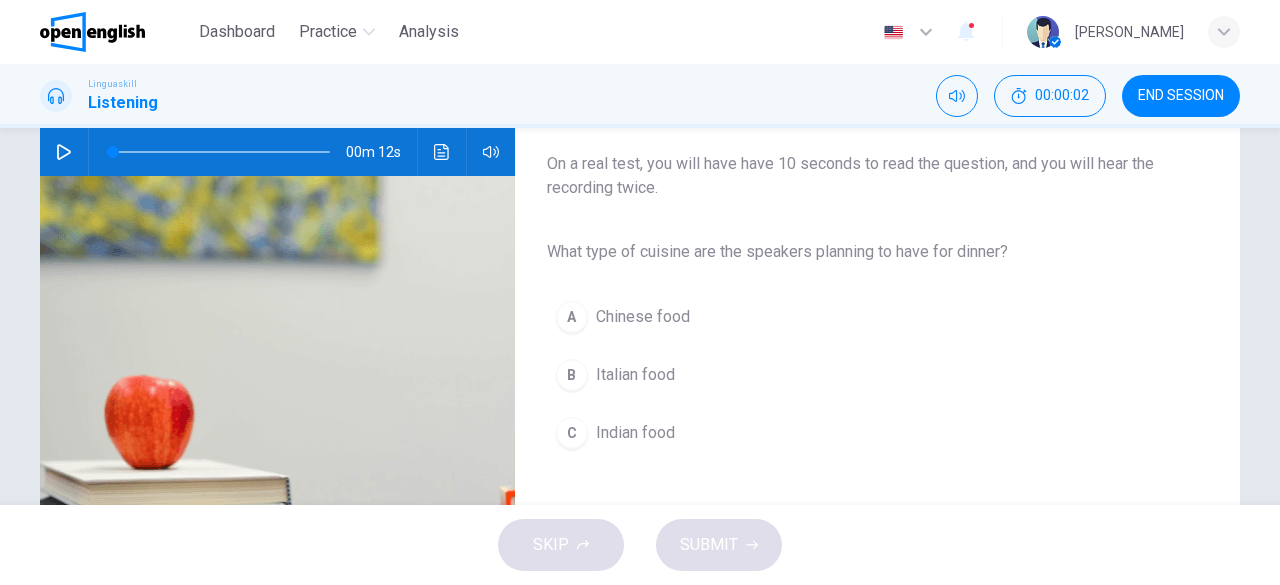 click 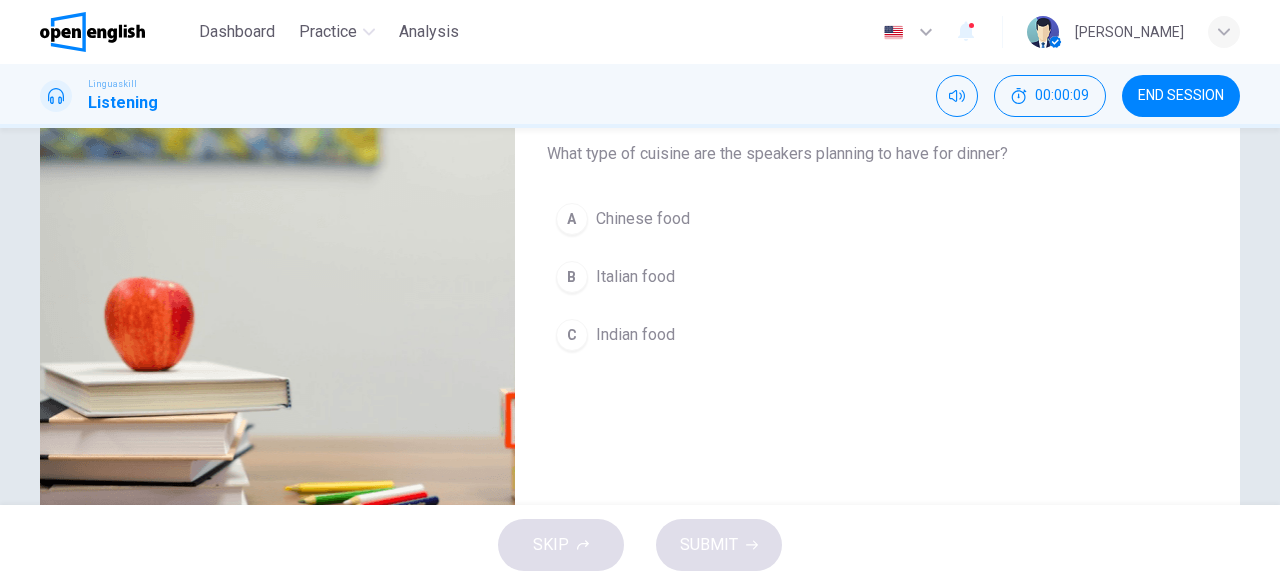 scroll, scrollTop: 300, scrollLeft: 0, axis: vertical 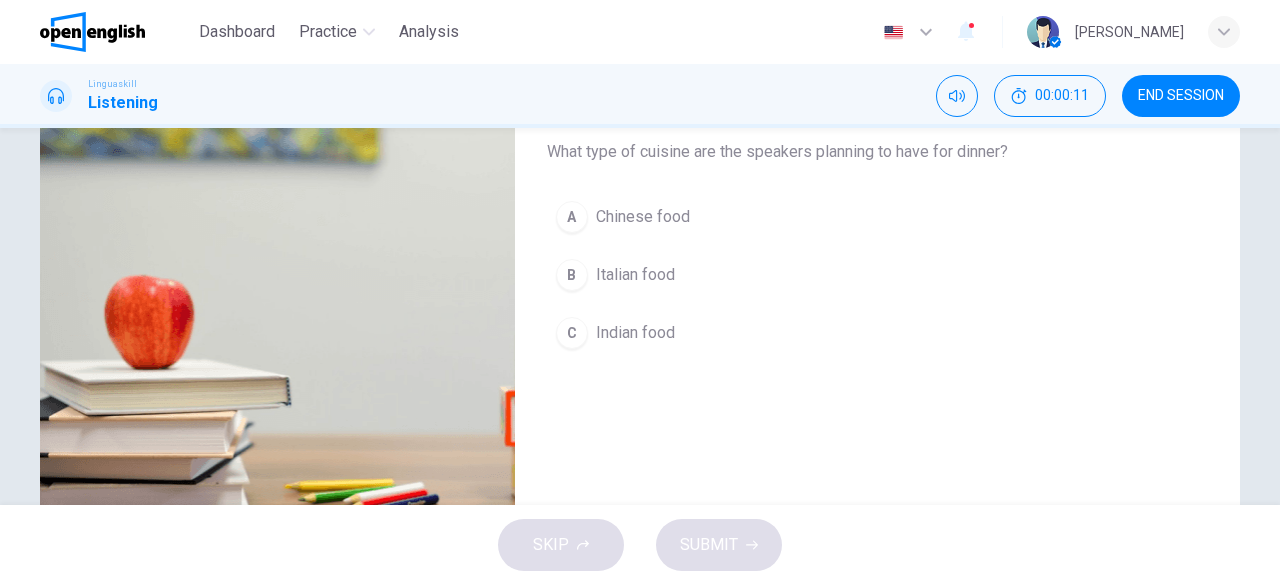 click on "B" at bounding box center [572, 275] 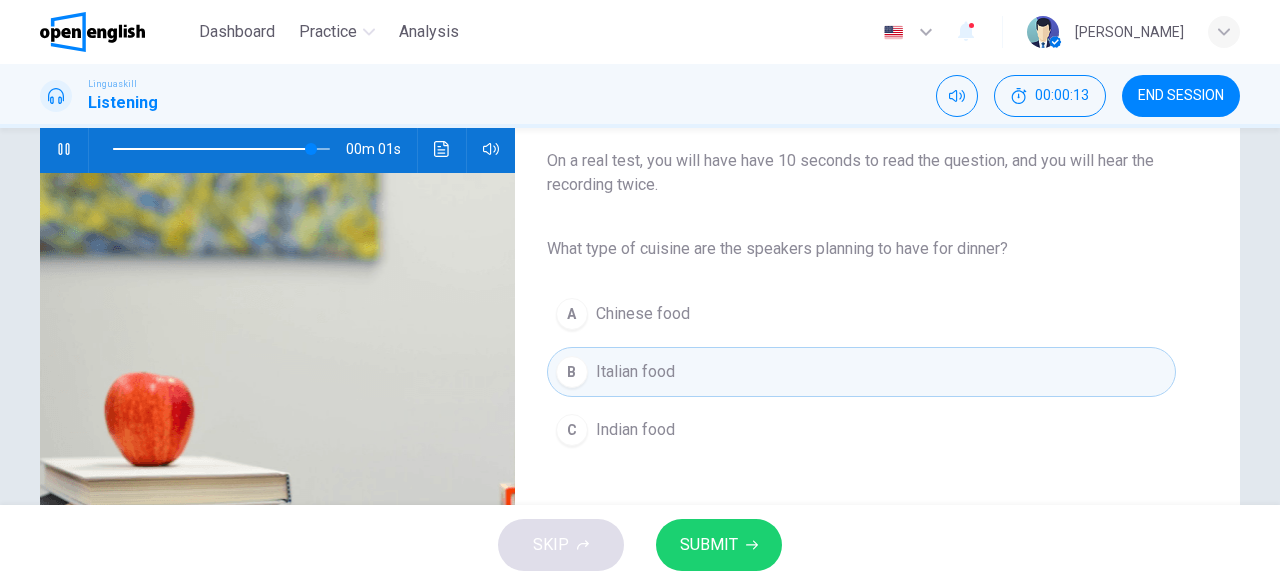 scroll, scrollTop: 200, scrollLeft: 0, axis: vertical 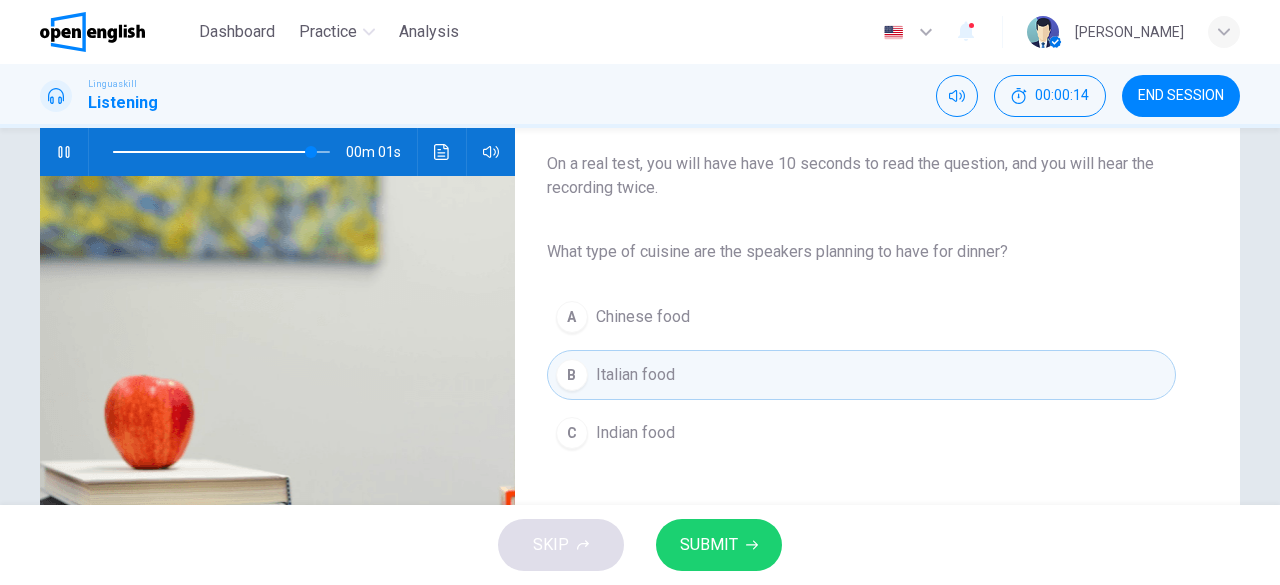 type on "*" 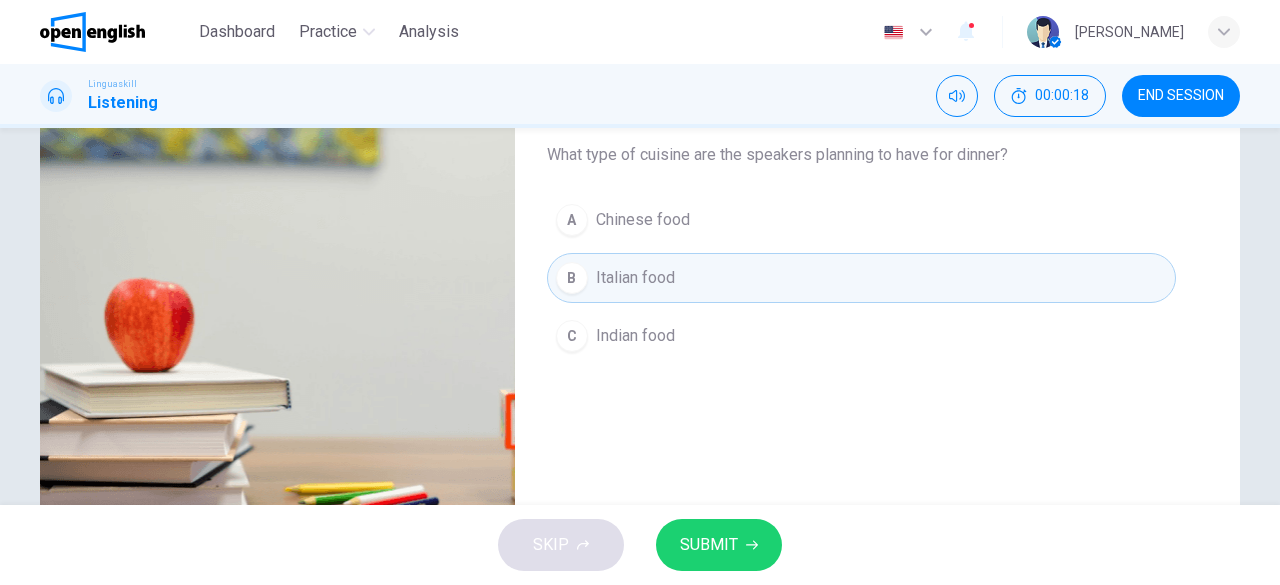 scroll, scrollTop: 300, scrollLeft: 0, axis: vertical 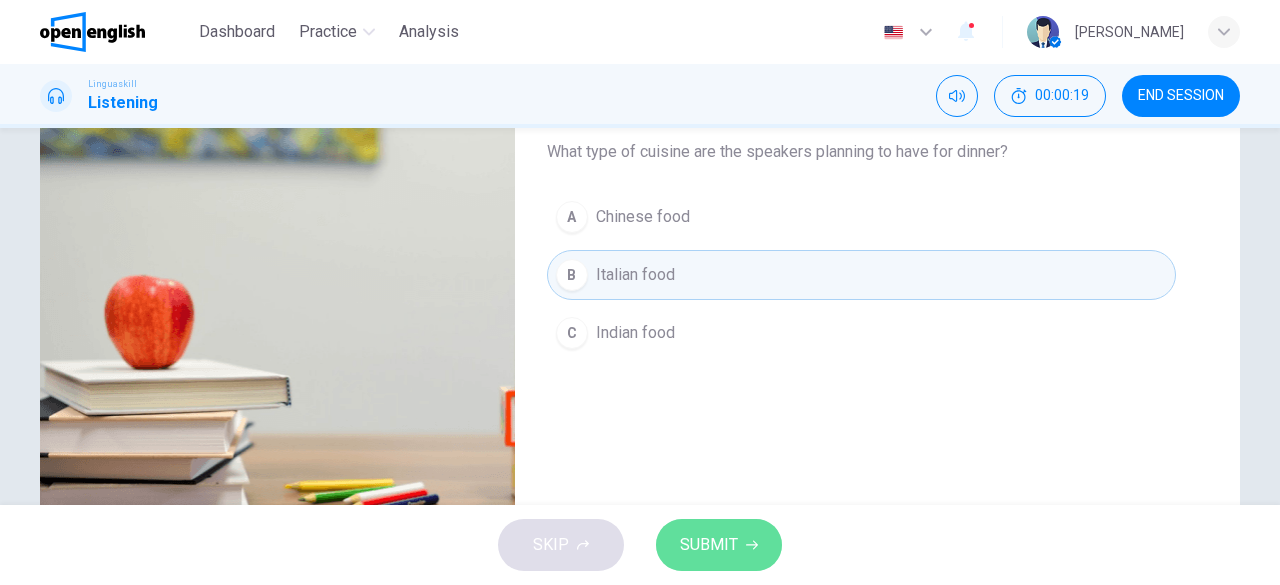 click on "SUBMIT" at bounding box center [719, 545] 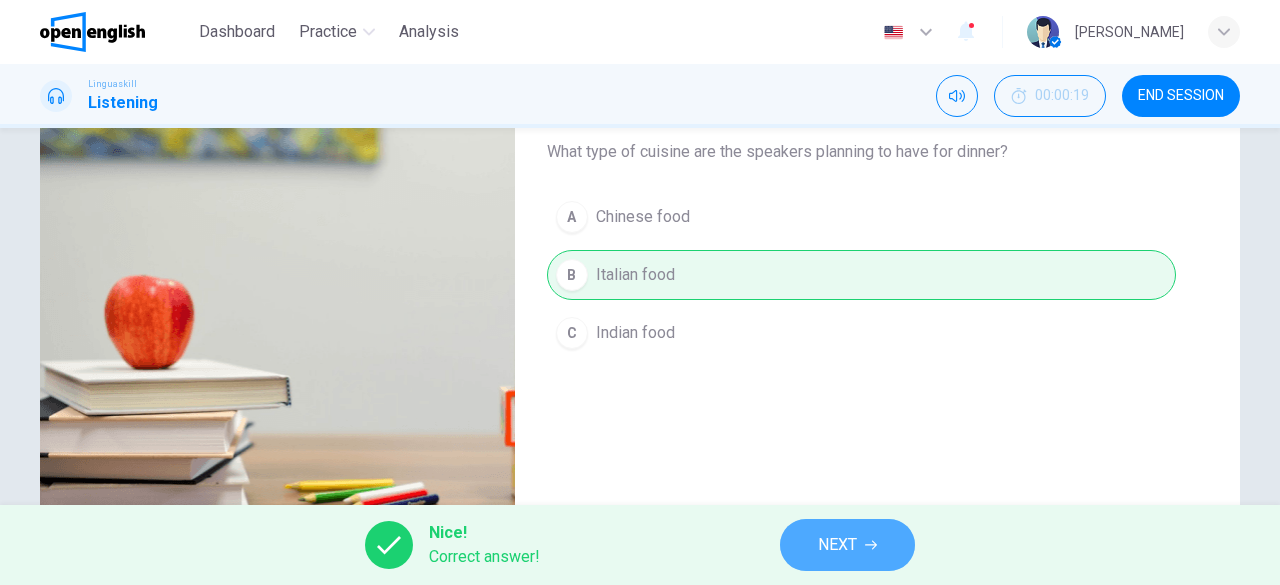 click on "NEXT" at bounding box center [837, 545] 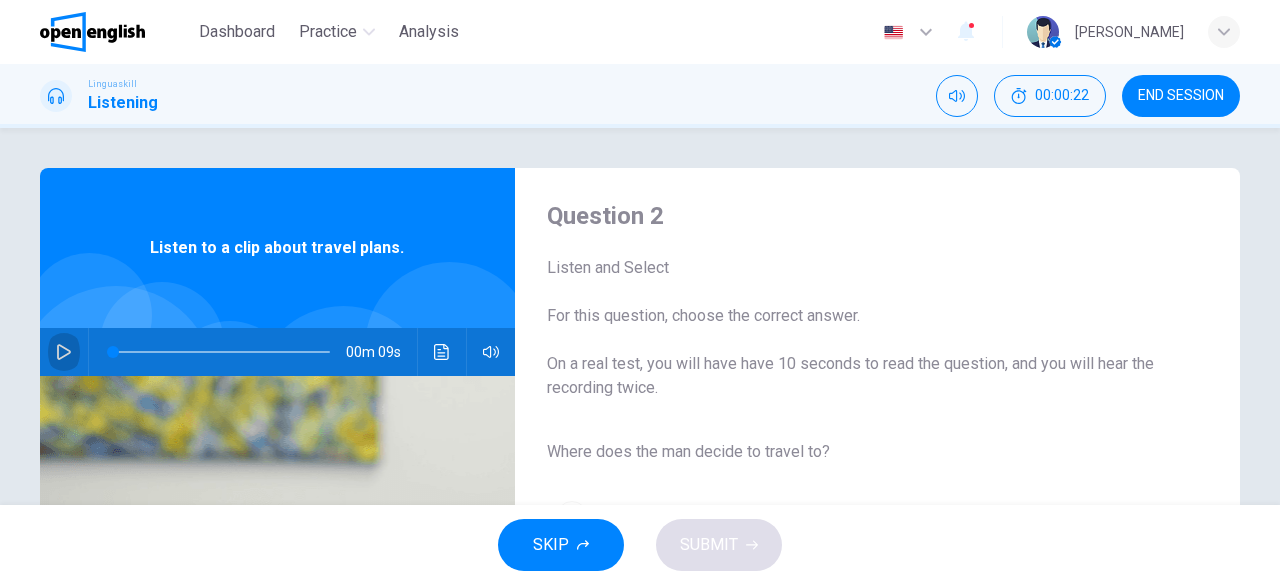 click 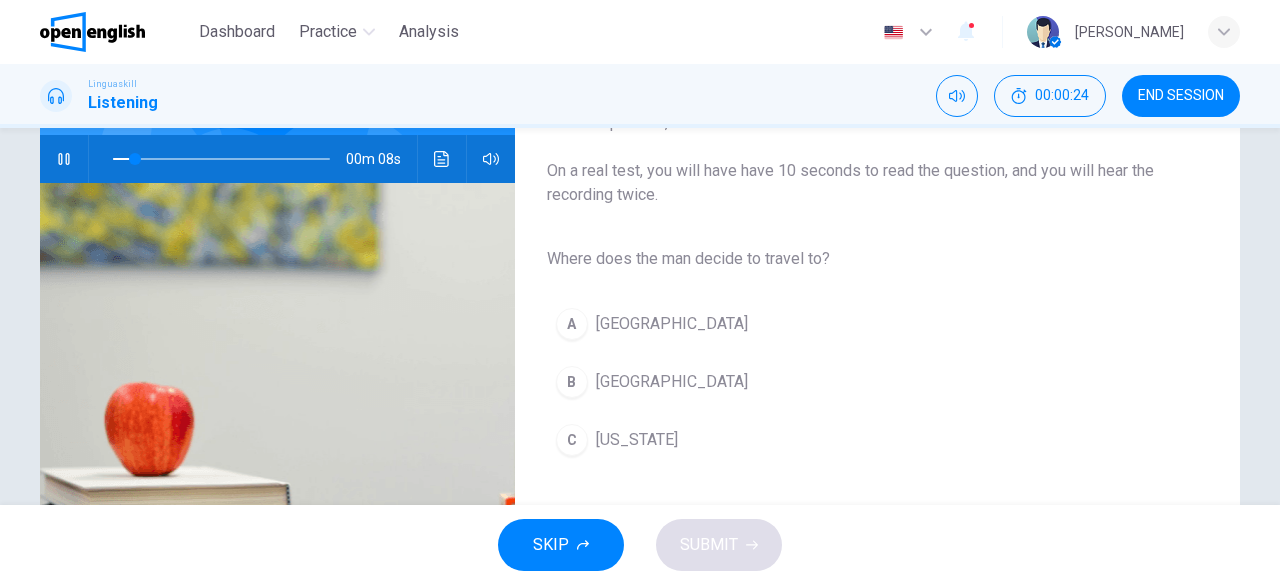 scroll, scrollTop: 200, scrollLeft: 0, axis: vertical 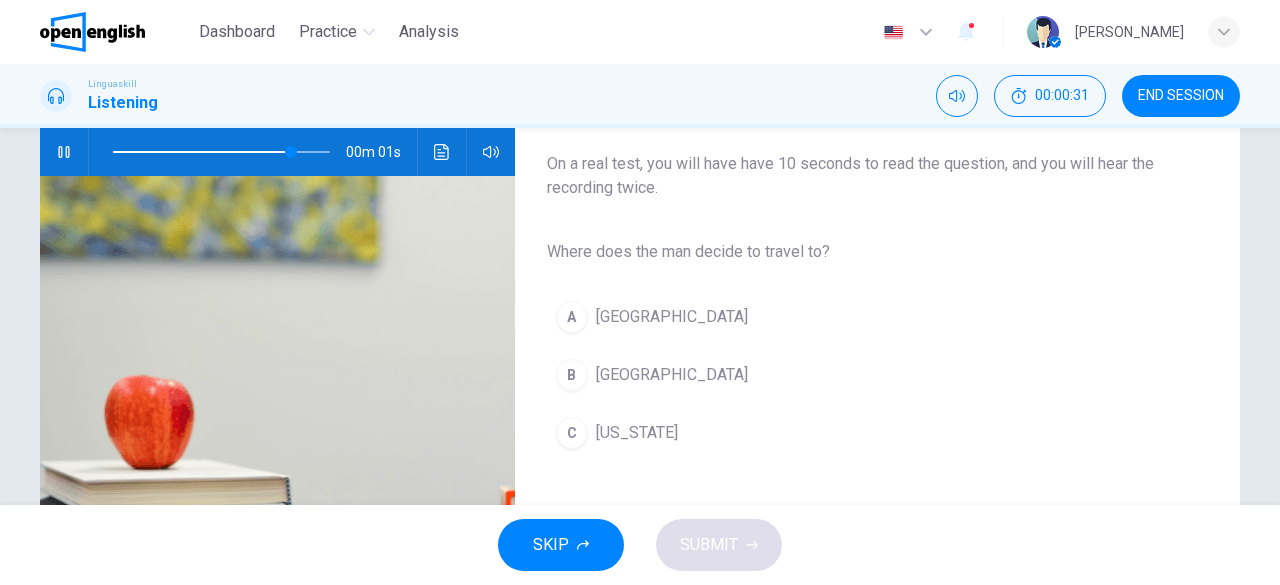 click on "B" at bounding box center [572, 375] 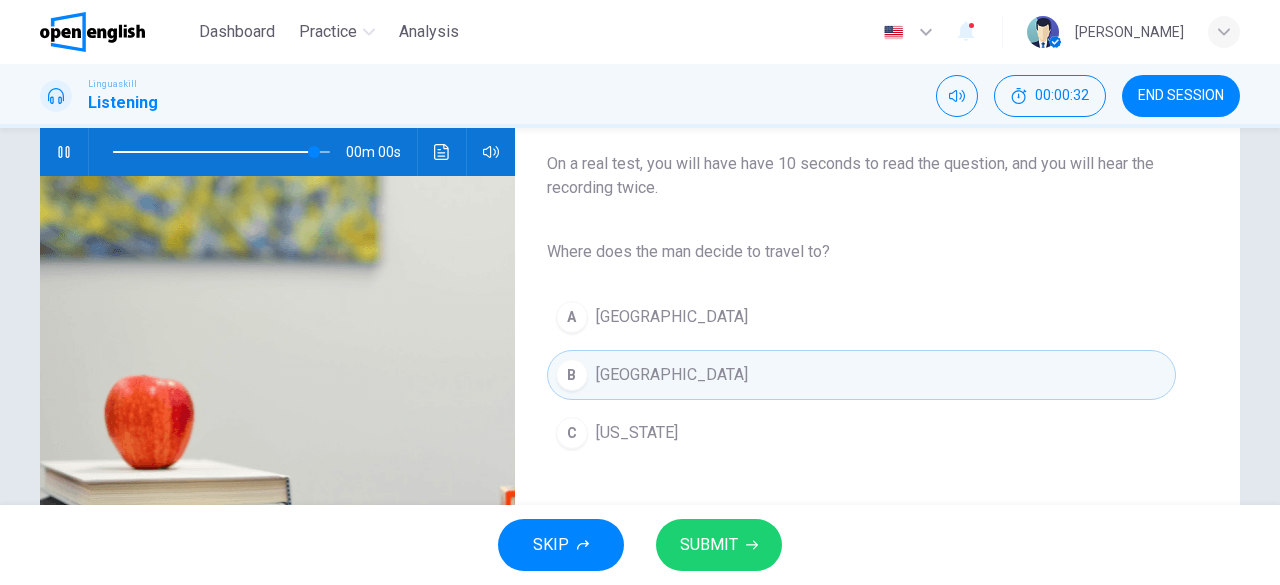 type on "*" 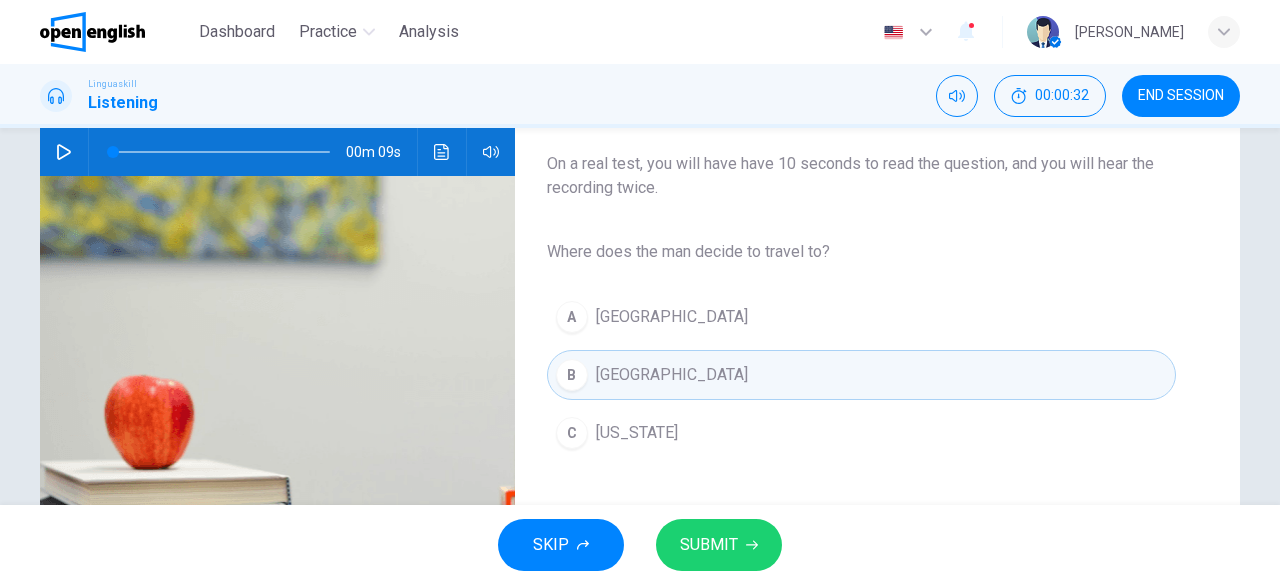 click on "SUBMIT" at bounding box center [709, 545] 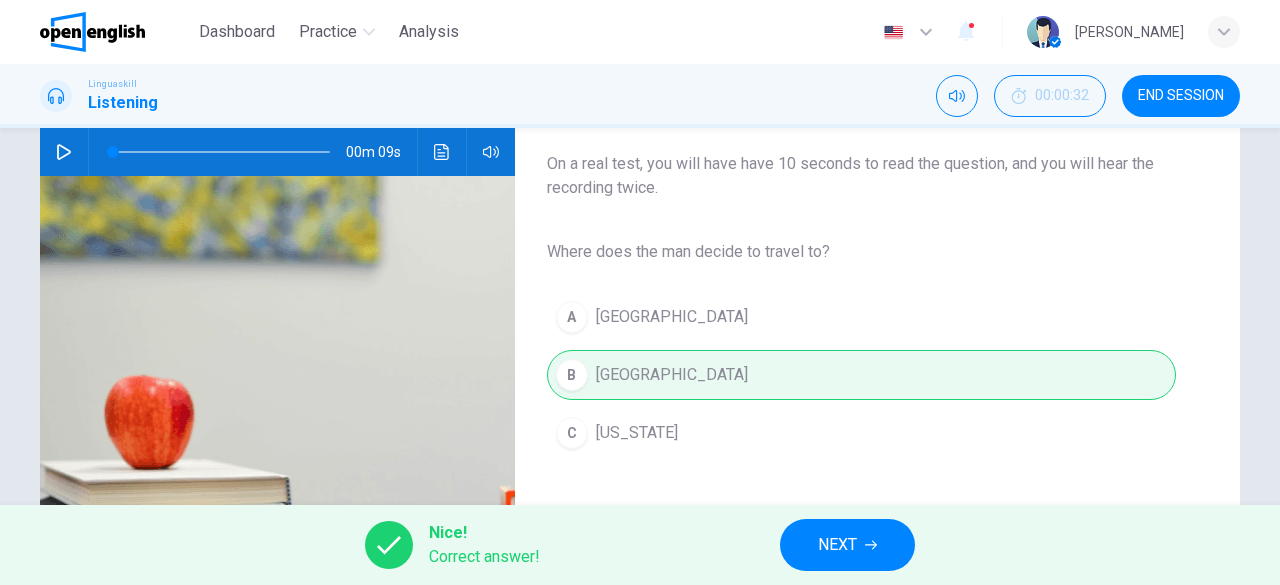 click on "NEXT" at bounding box center [847, 545] 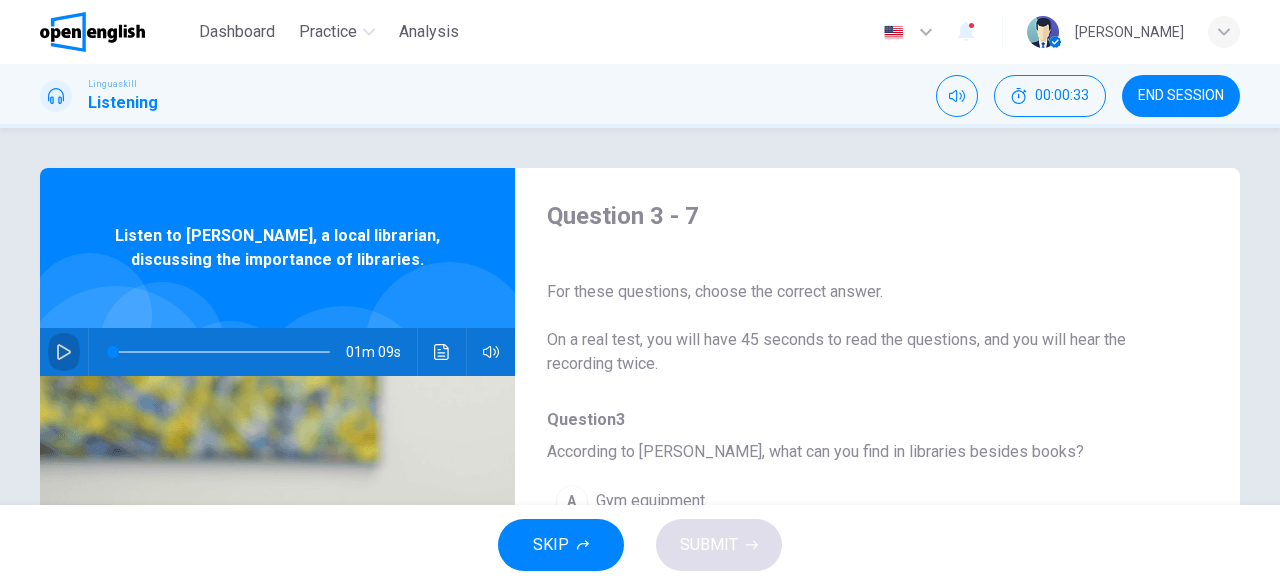 click 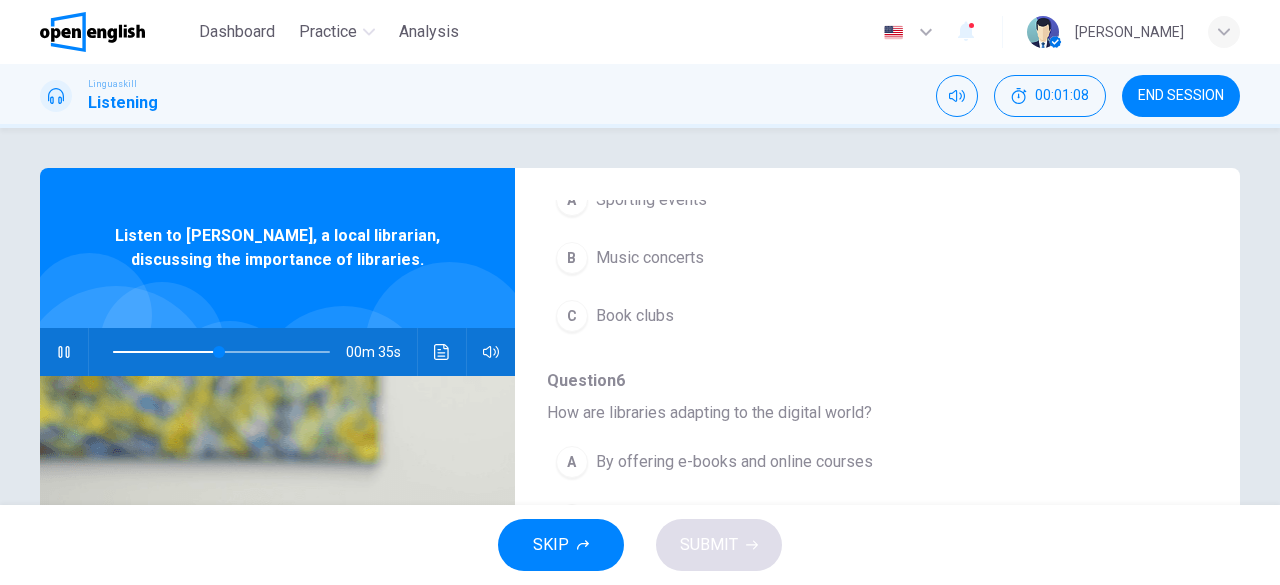 scroll, scrollTop: 852, scrollLeft: 0, axis: vertical 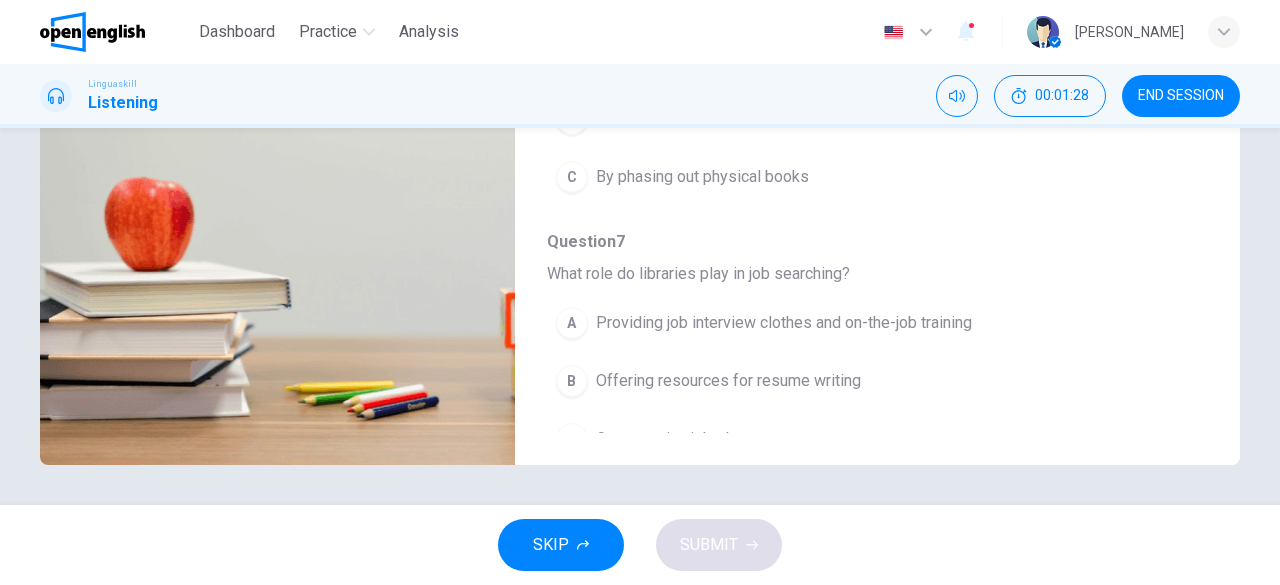 click on "B" at bounding box center (572, 381) 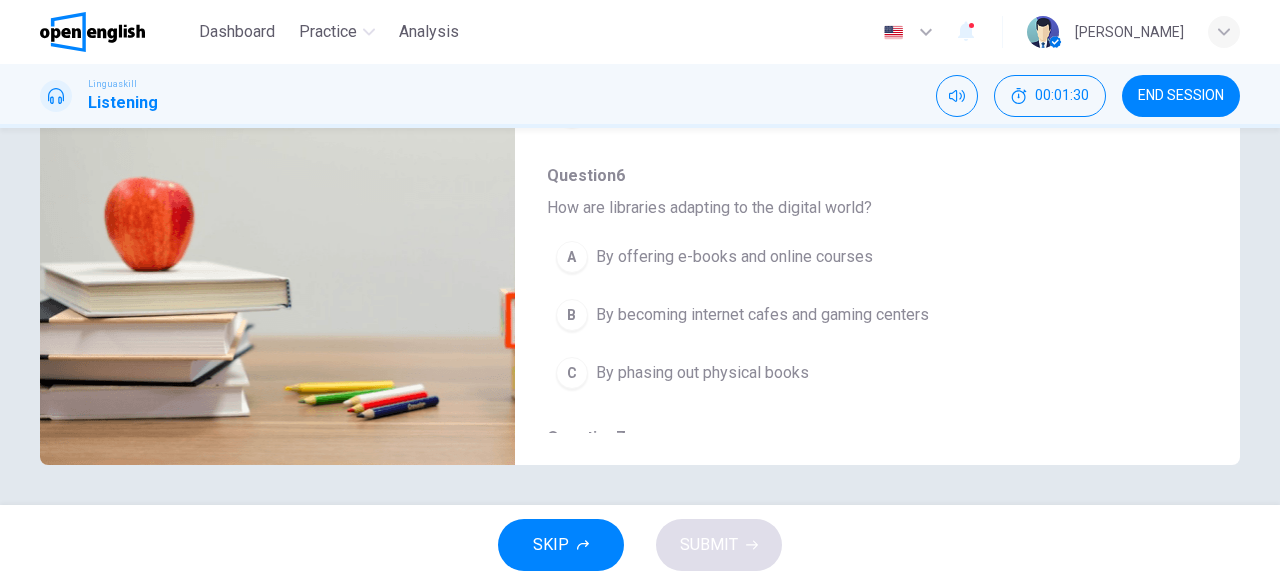 scroll, scrollTop: 652, scrollLeft: 0, axis: vertical 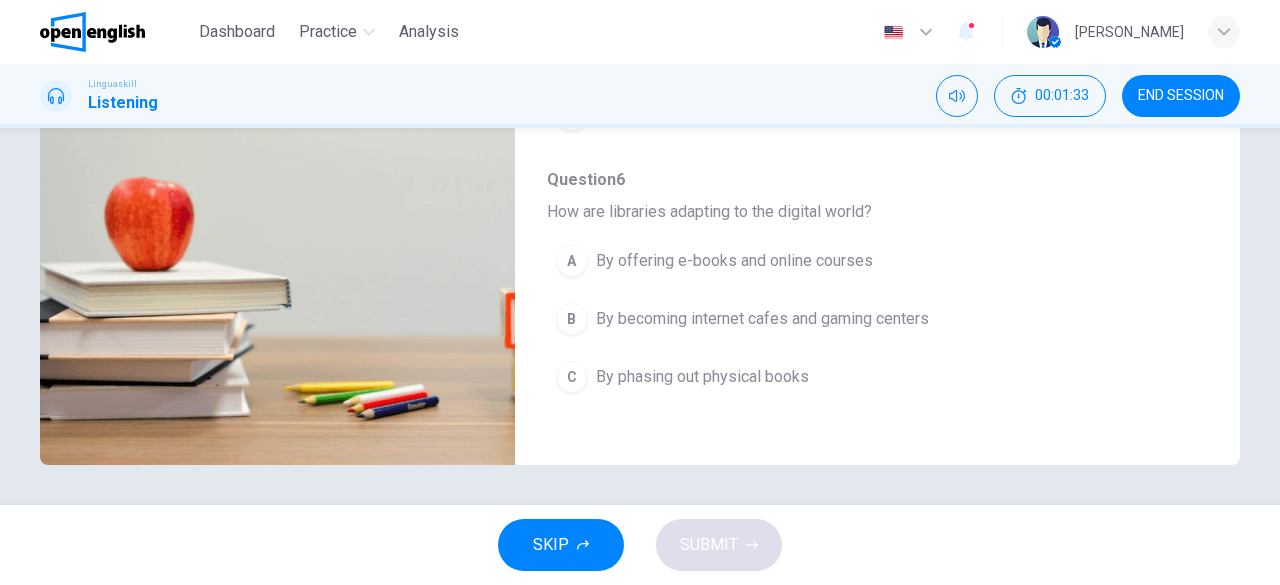 click on "By offering e-books and online courses" at bounding box center [734, 261] 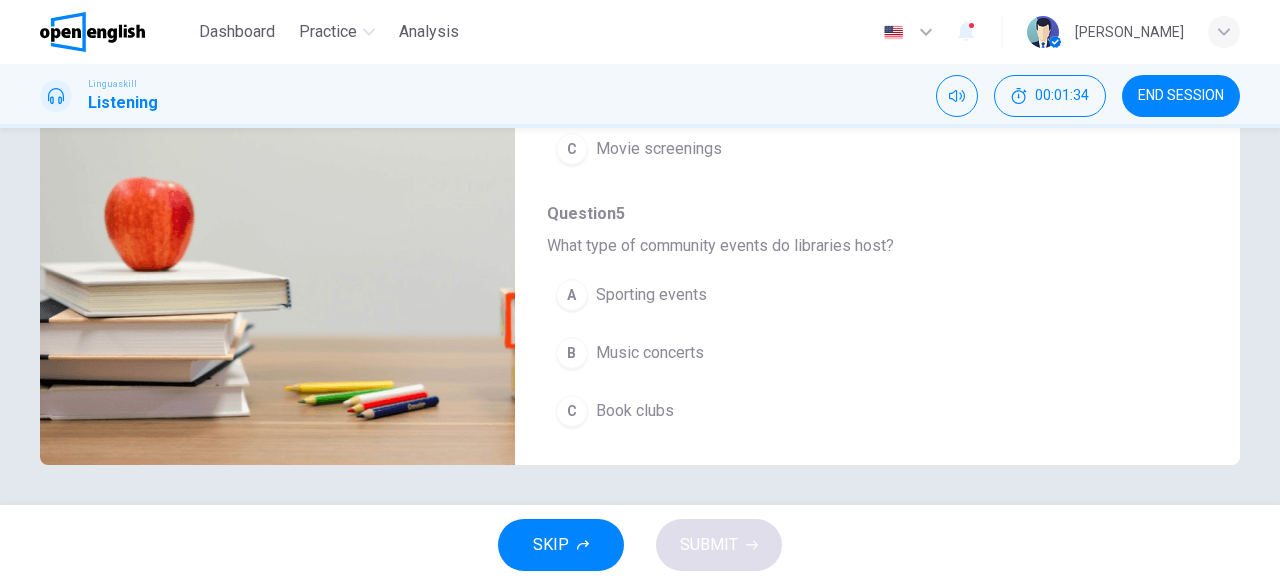 scroll, scrollTop: 352, scrollLeft: 0, axis: vertical 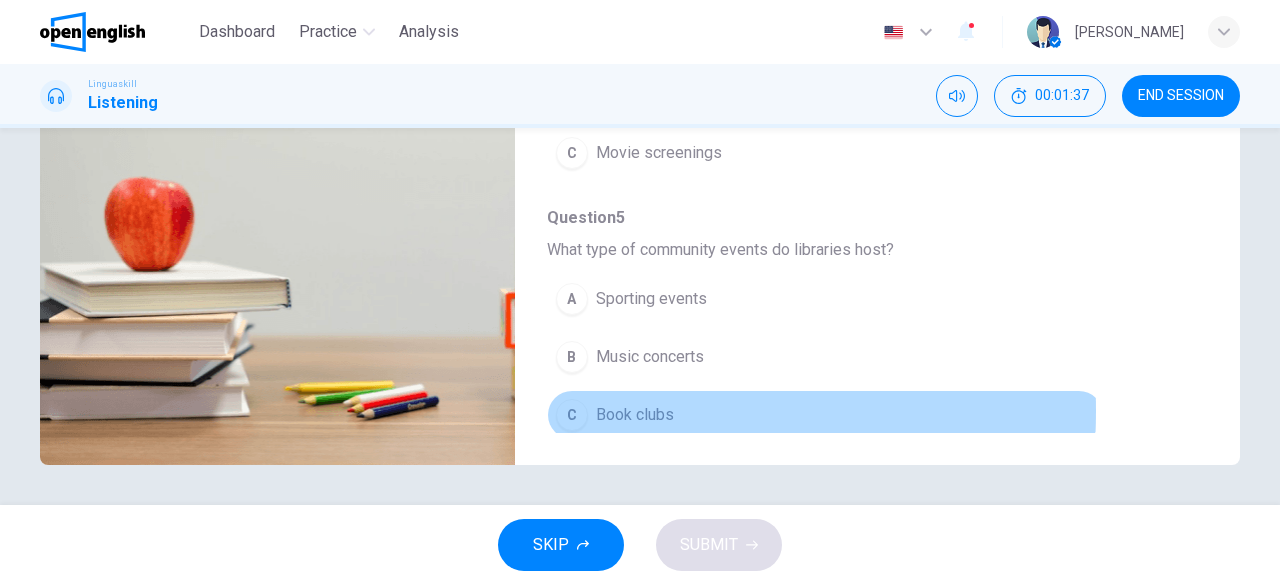 click on "C" at bounding box center (572, 415) 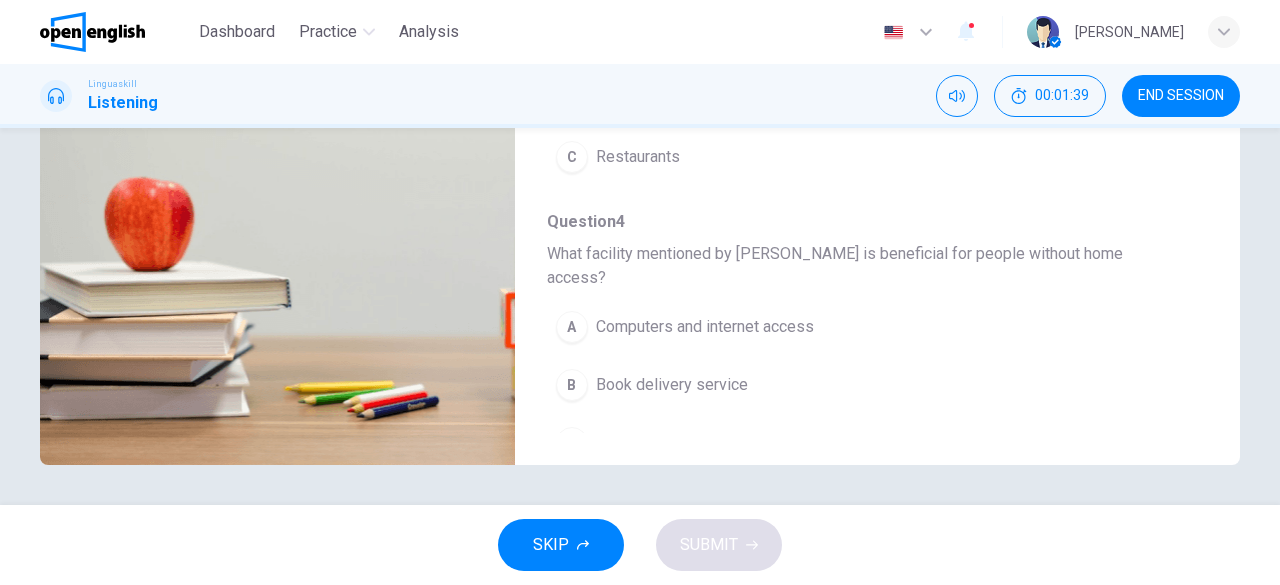 scroll, scrollTop: 52, scrollLeft: 0, axis: vertical 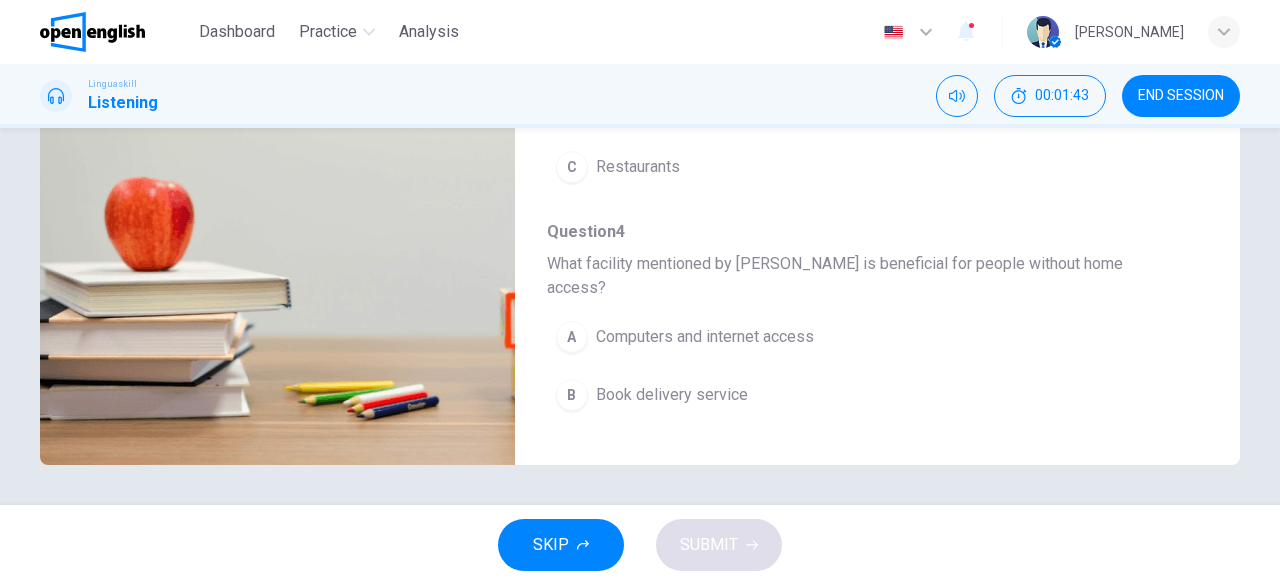 type on "*" 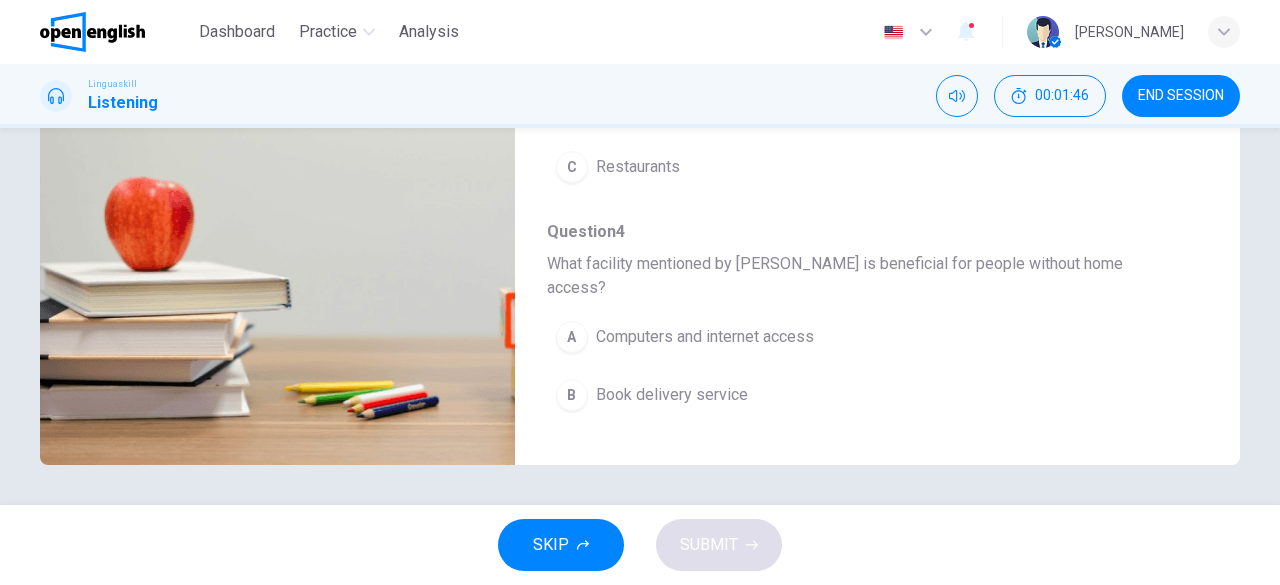 click on "B" at bounding box center (572, 395) 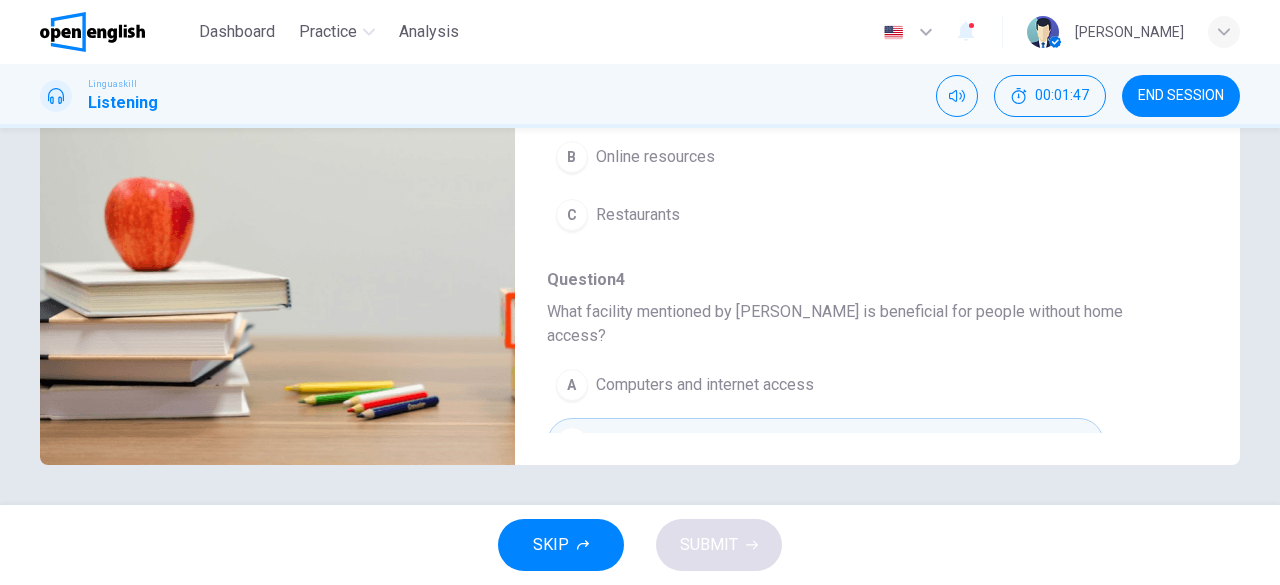 scroll, scrollTop: 0, scrollLeft: 0, axis: both 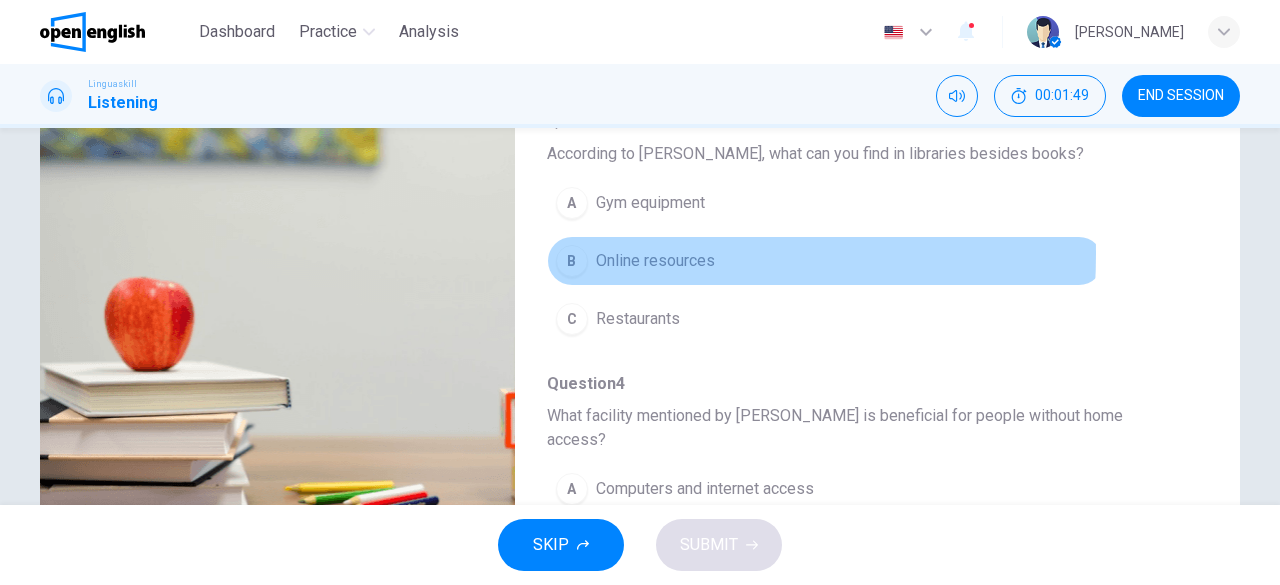 click on "B" at bounding box center [572, 261] 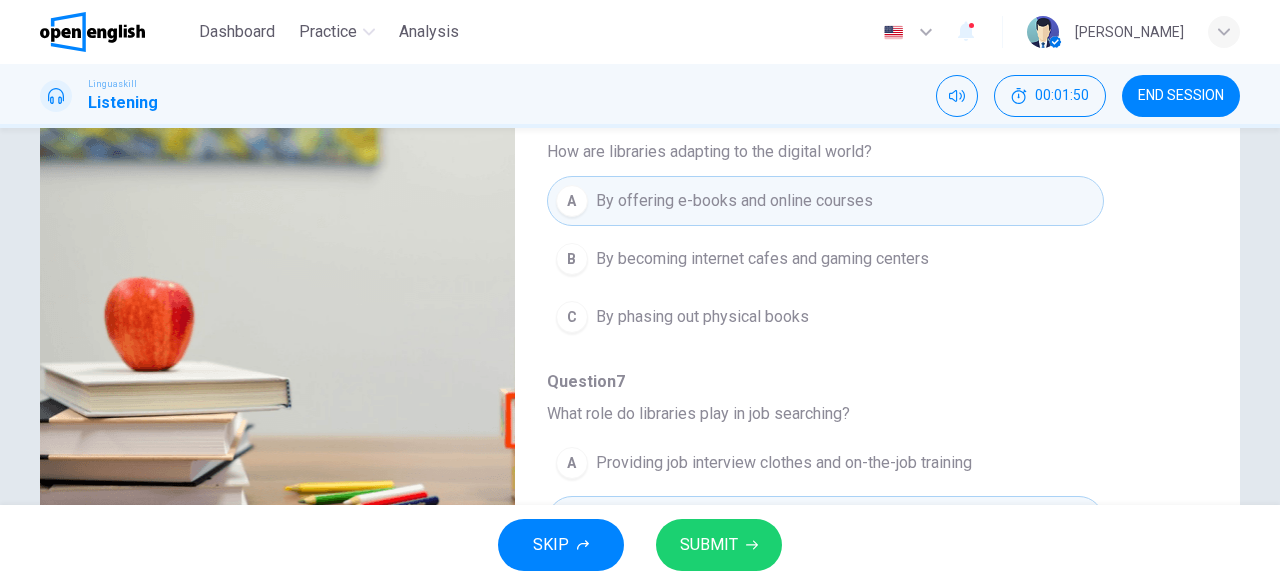scroll, scrollTop: 852, scrollLeft: 0, axis: vertical 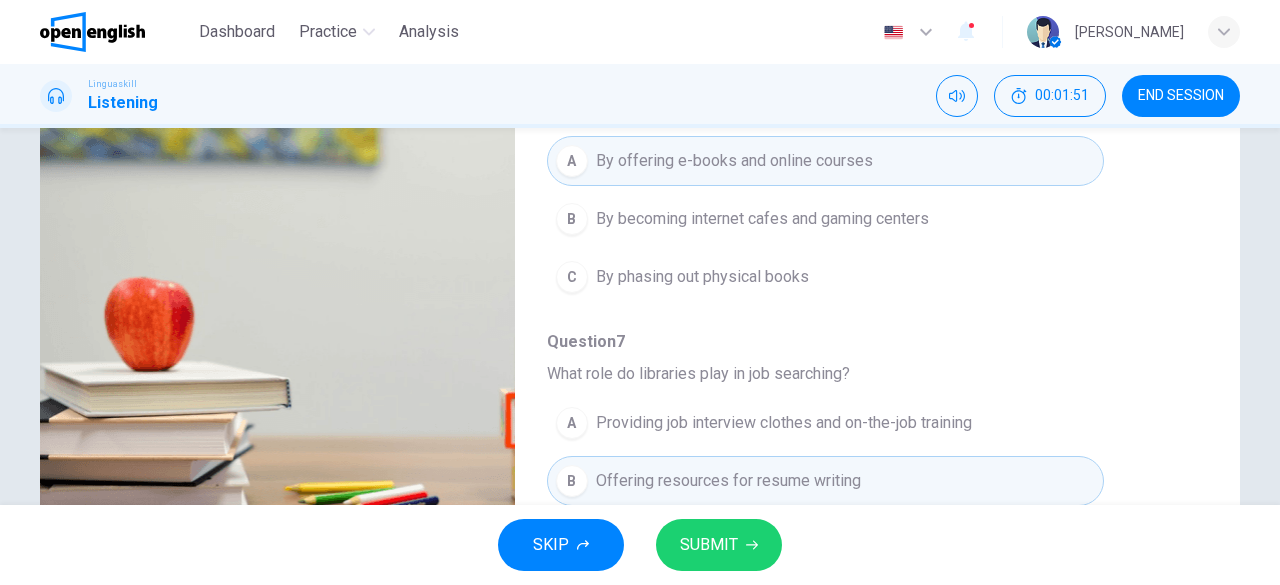 click 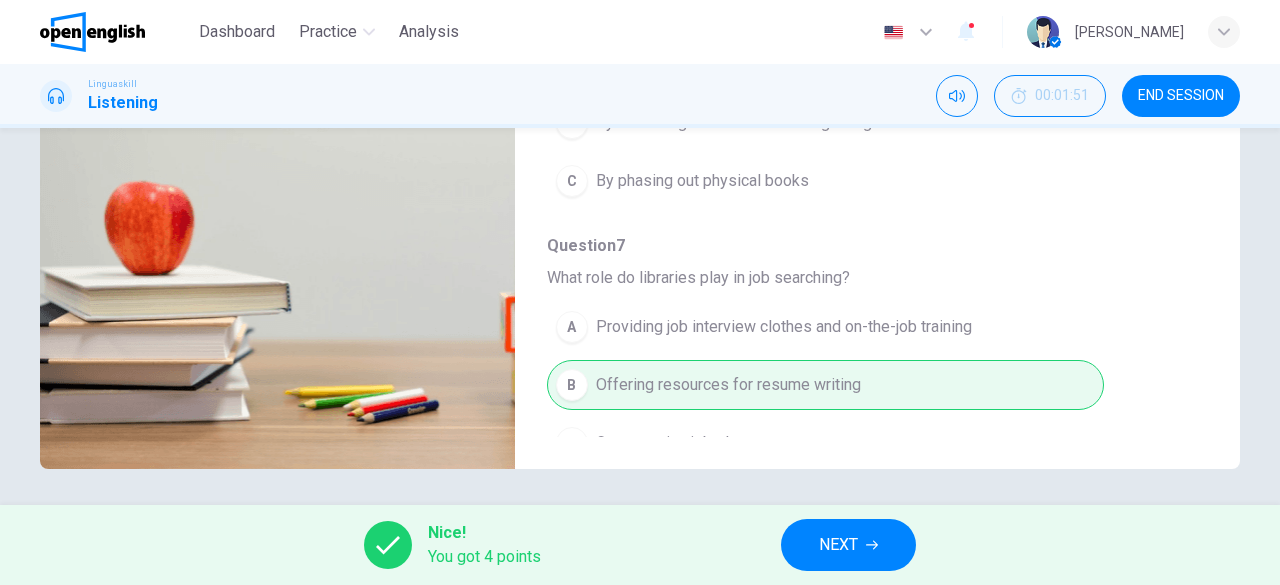 scroll, scrollTop: 398, scrollLeft: 0, axis: vertical 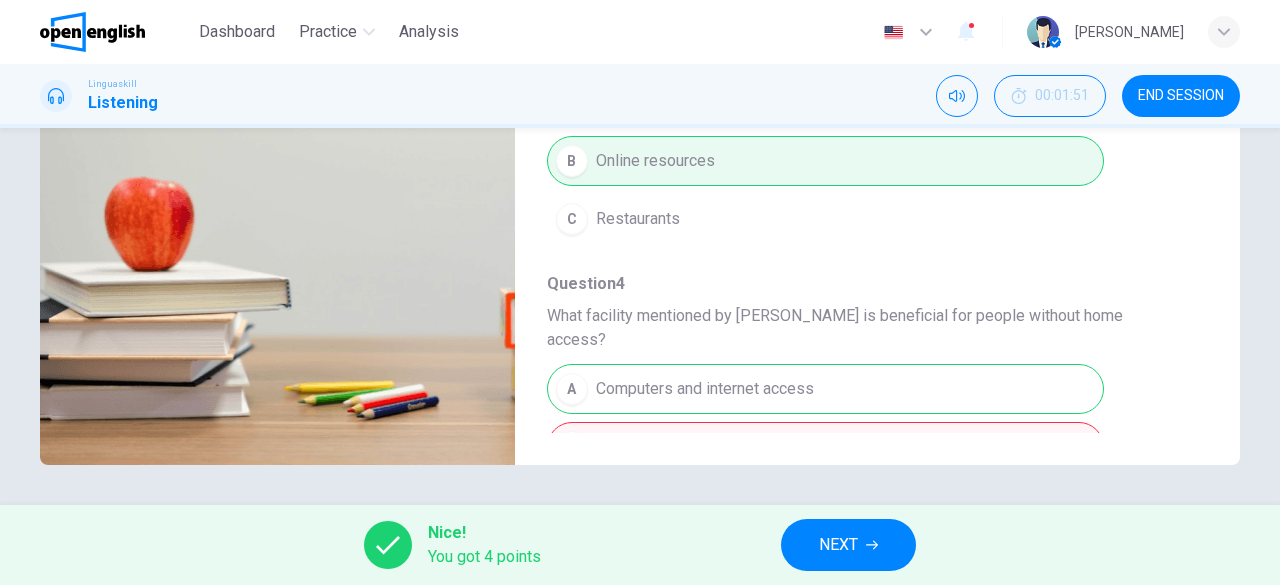 click on "NEXT" at bounding box center [838, 545] 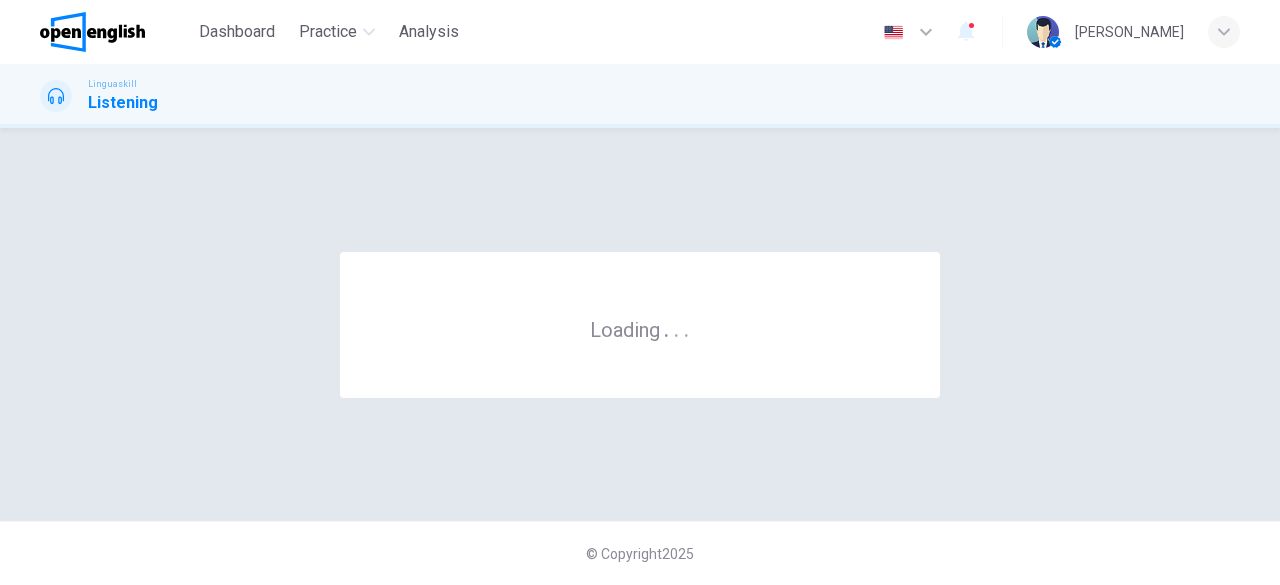 scroll, scrollTop: 0, scrollLeft: 0, axis: both 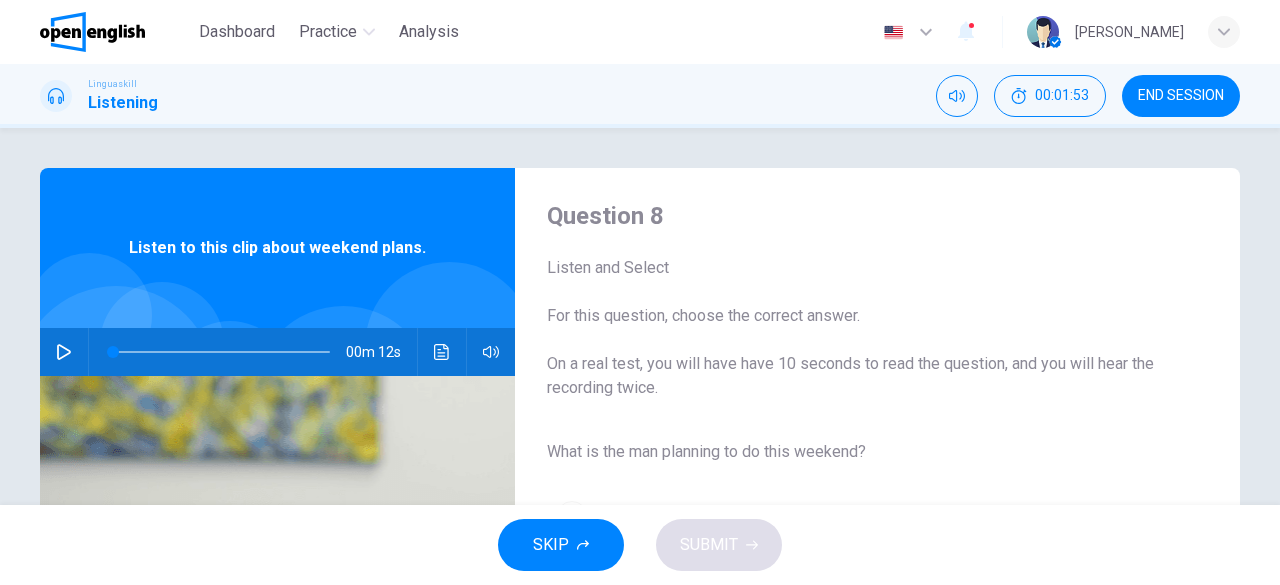 click at bounding box center (64, 352) 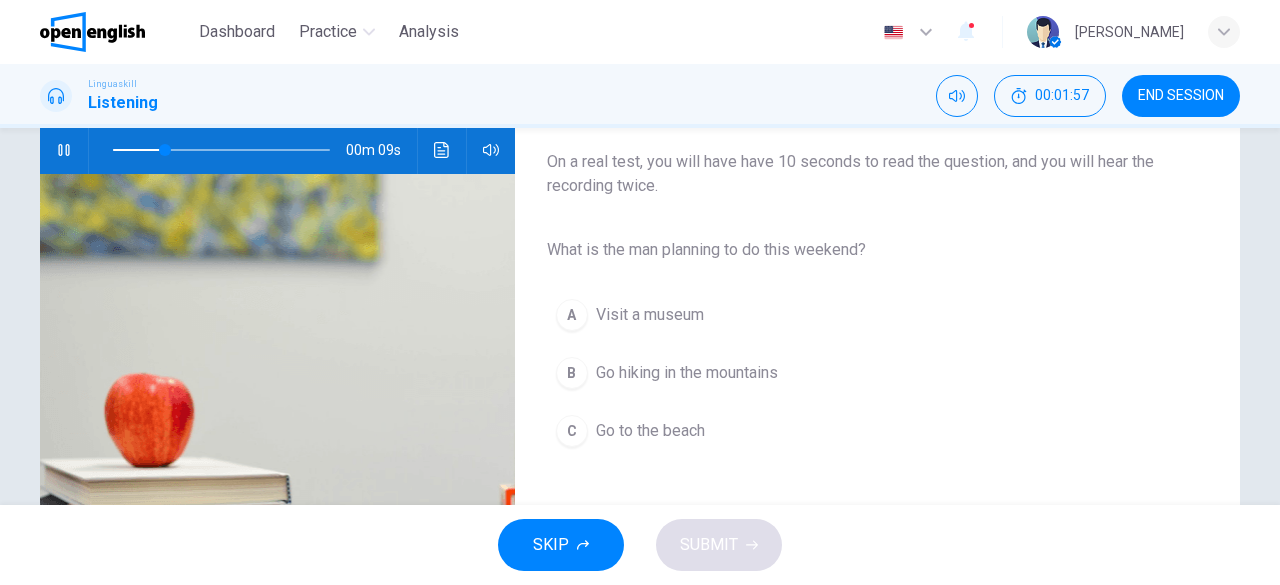 scroll, scrollTop: 198, scrollLeft: 0, axis: vertical 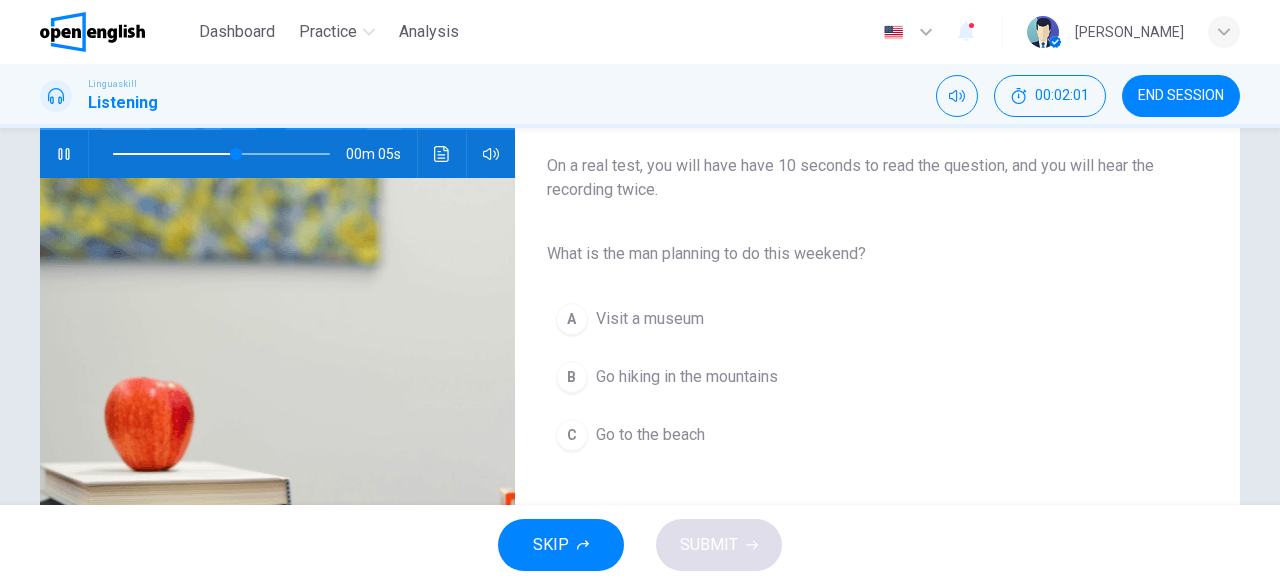 click on "B" at bounding box center (572, 377) 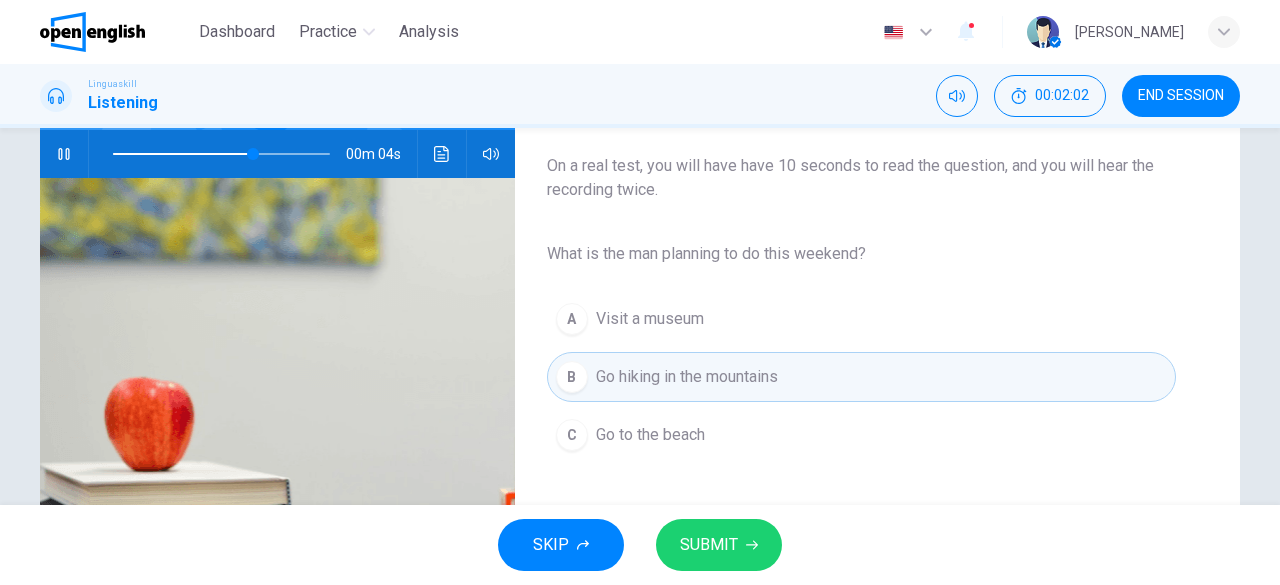 click 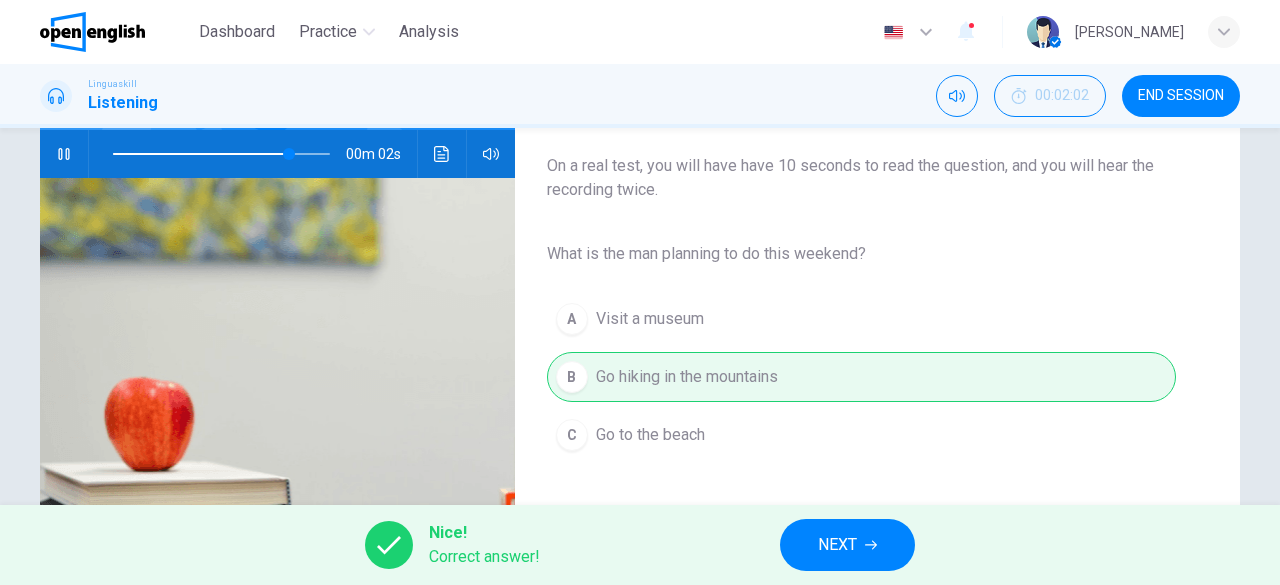 type on "**" 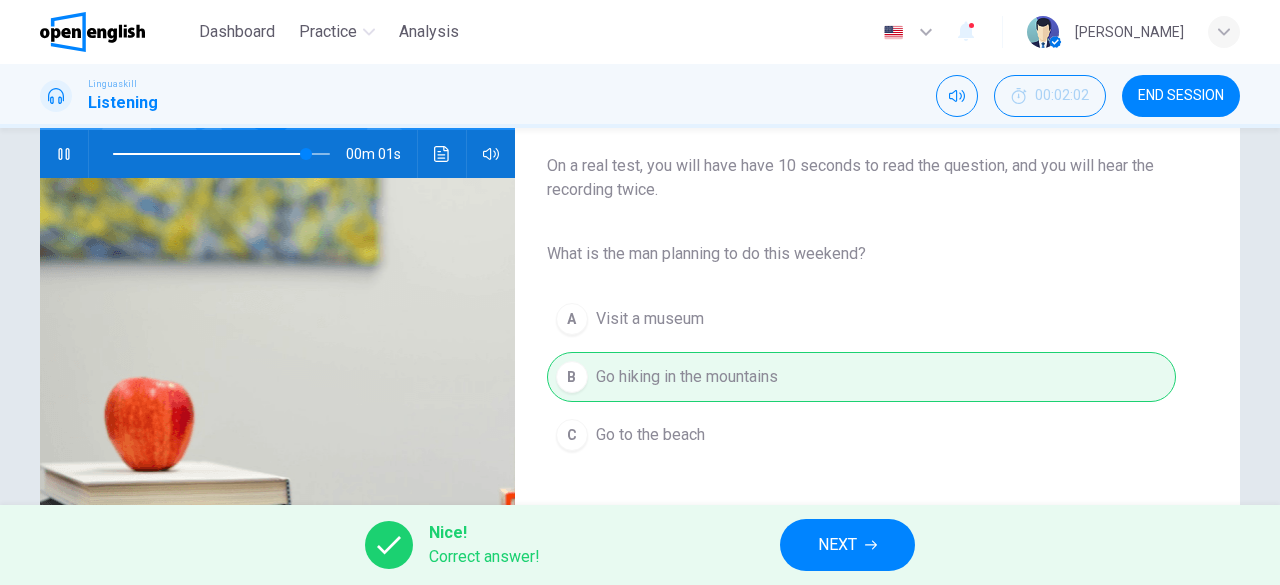 click on "NEXT" at bounding box center [847, 545] 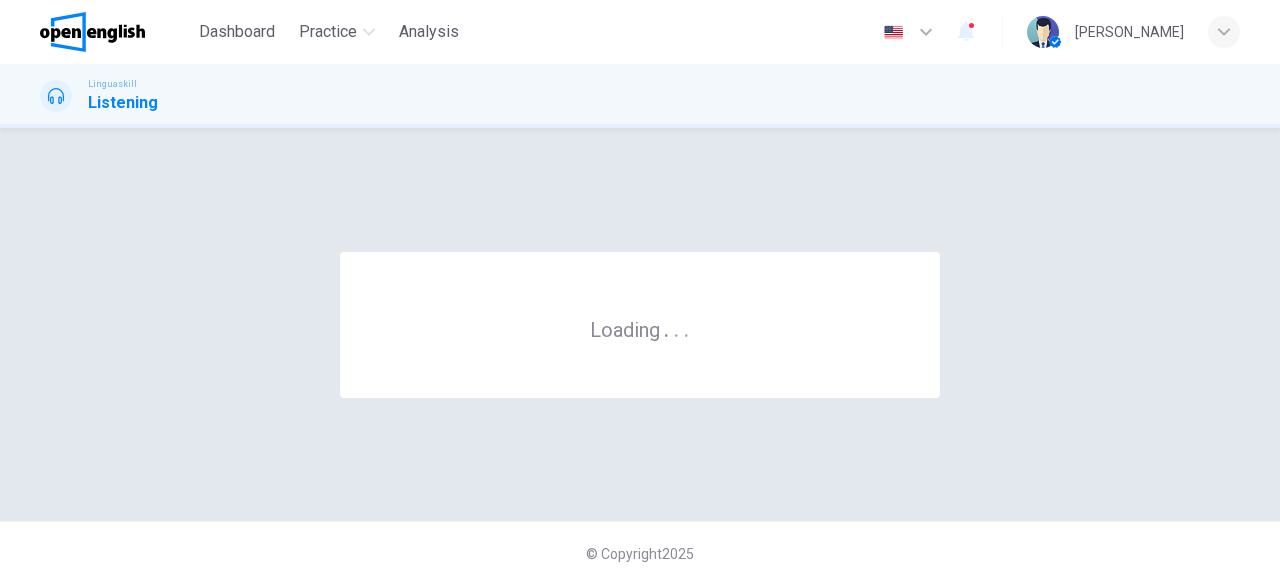 scroll, scrollTop: 0, scrollLeft: 0, axis: both 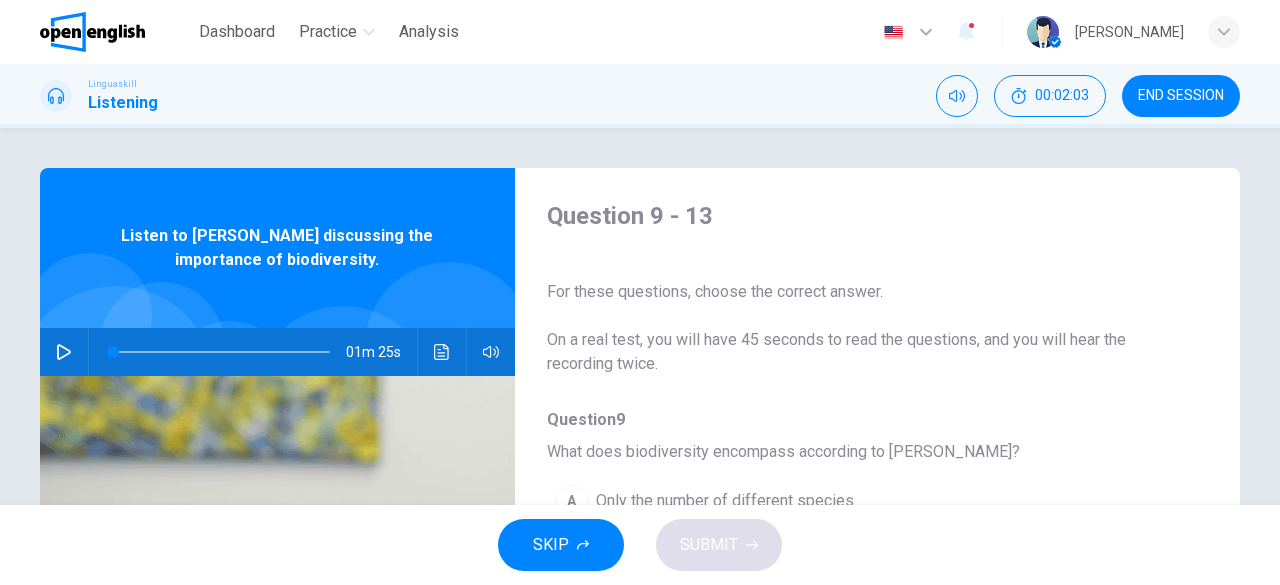 click at bounding box center [64, 352] 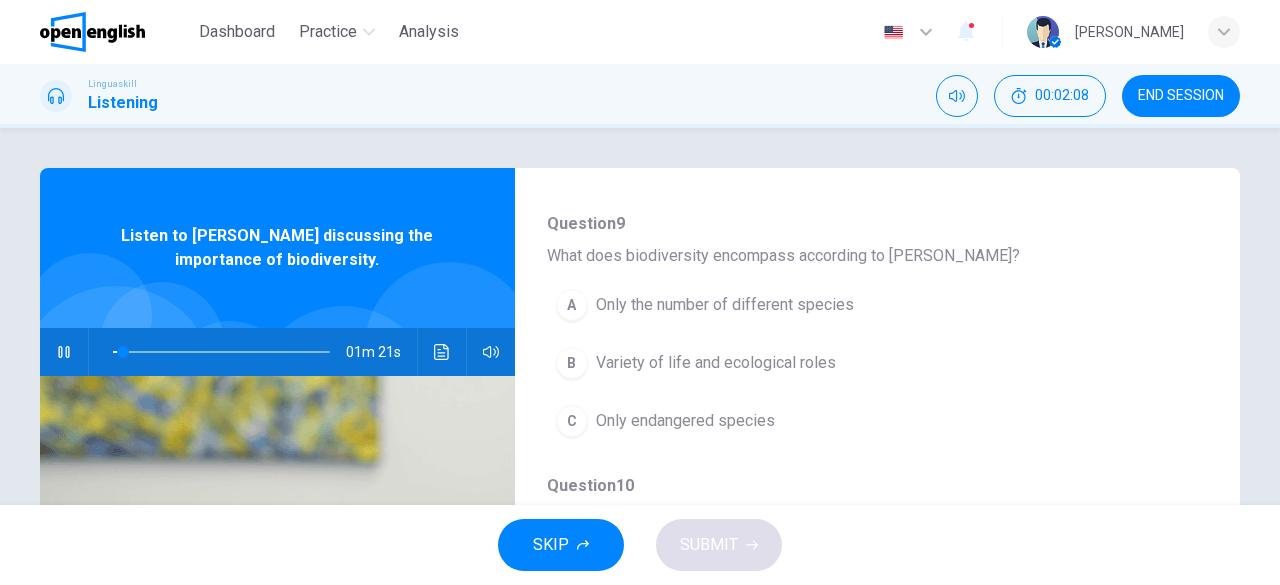 scroll, scrollTop: 200, scrollLeft: 0, axis: vertical 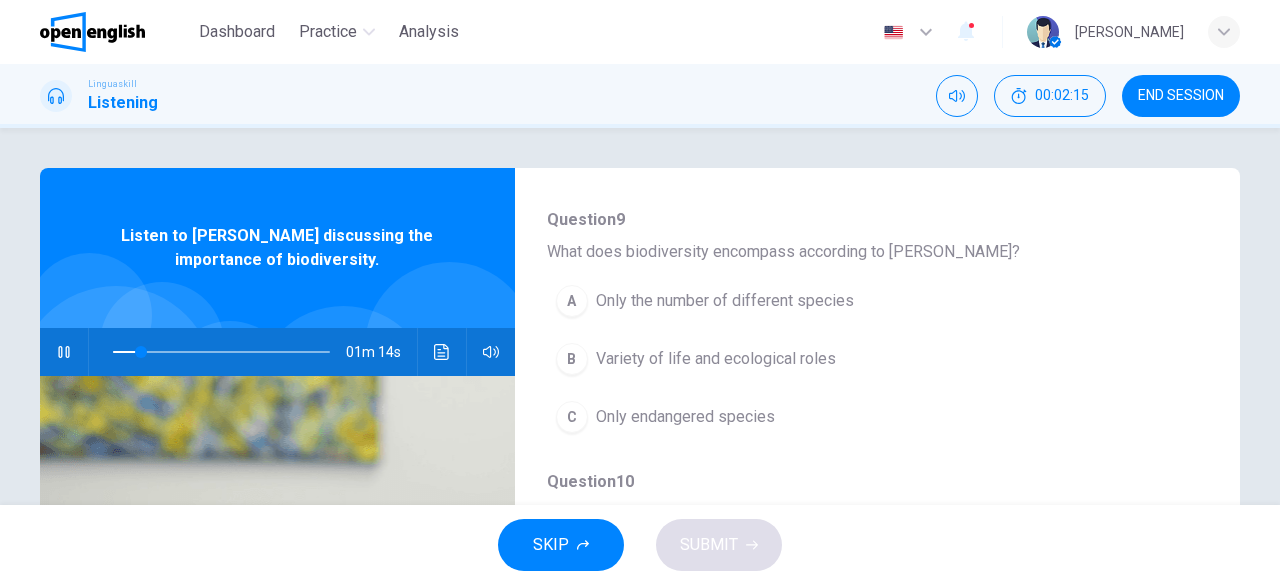 click on "B" at bounding box center [572, 359] 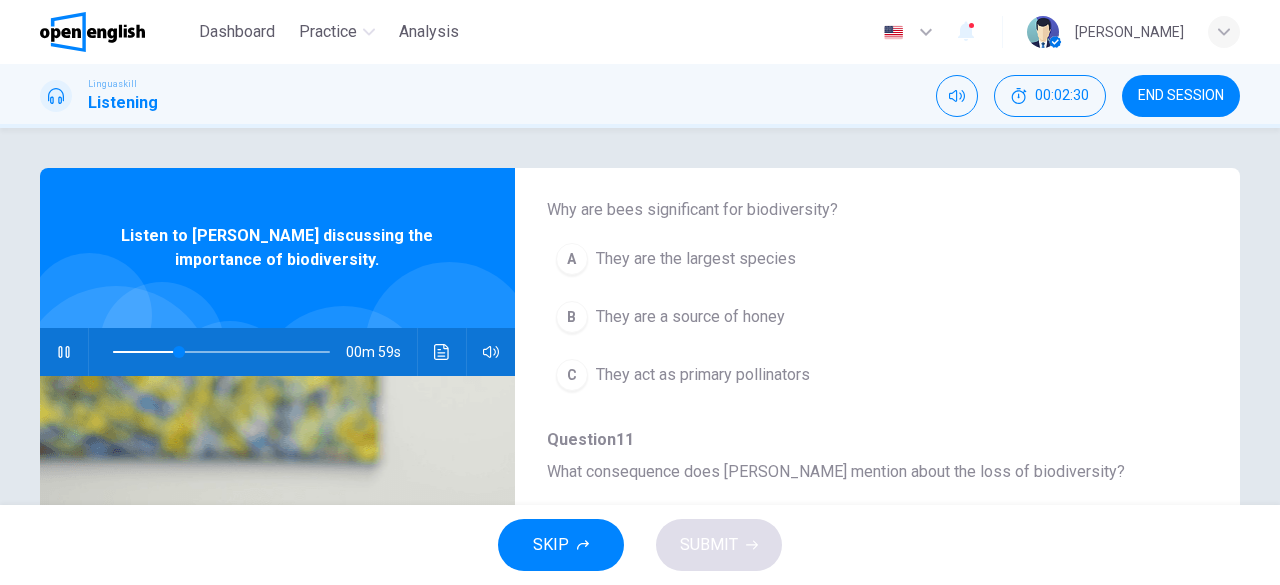 scroll, scrollTop: 500, scrollLeft: 0, axis: vertical 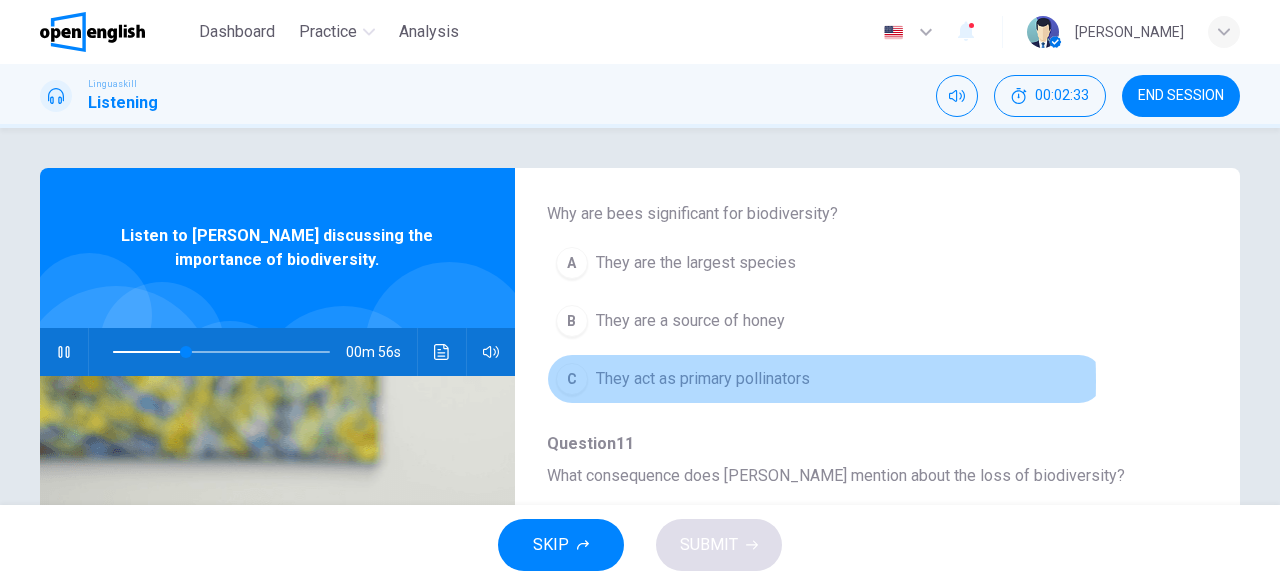 click on "C" at bounding box center (572, 379) 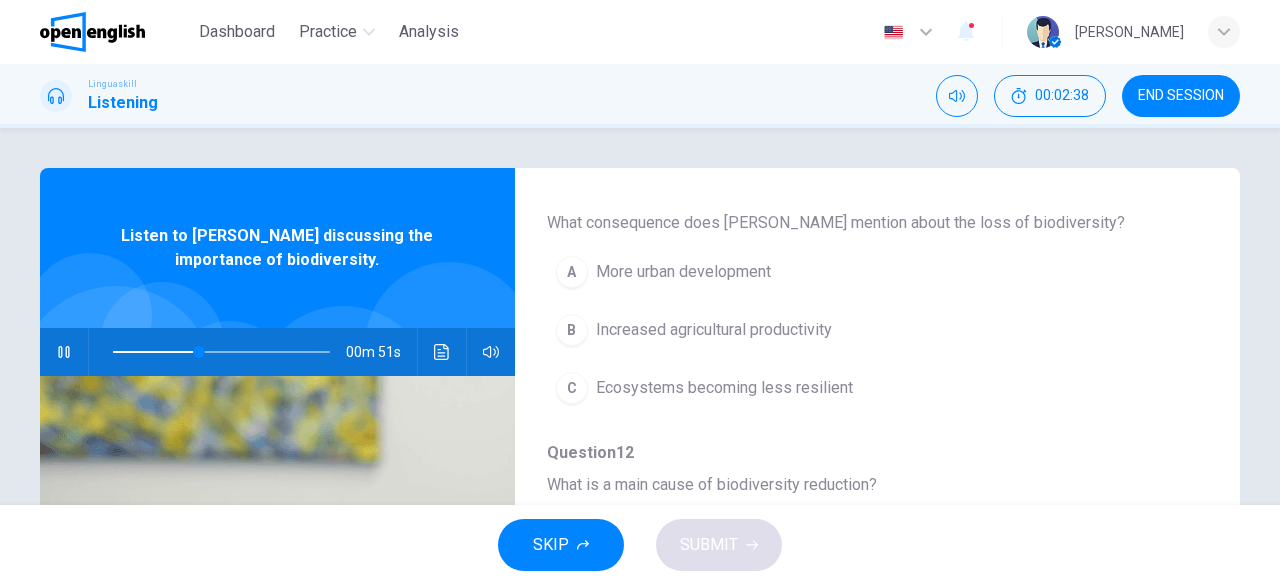 scroll, scrollTop: 752, scrollLeft: 0, axis: vertical 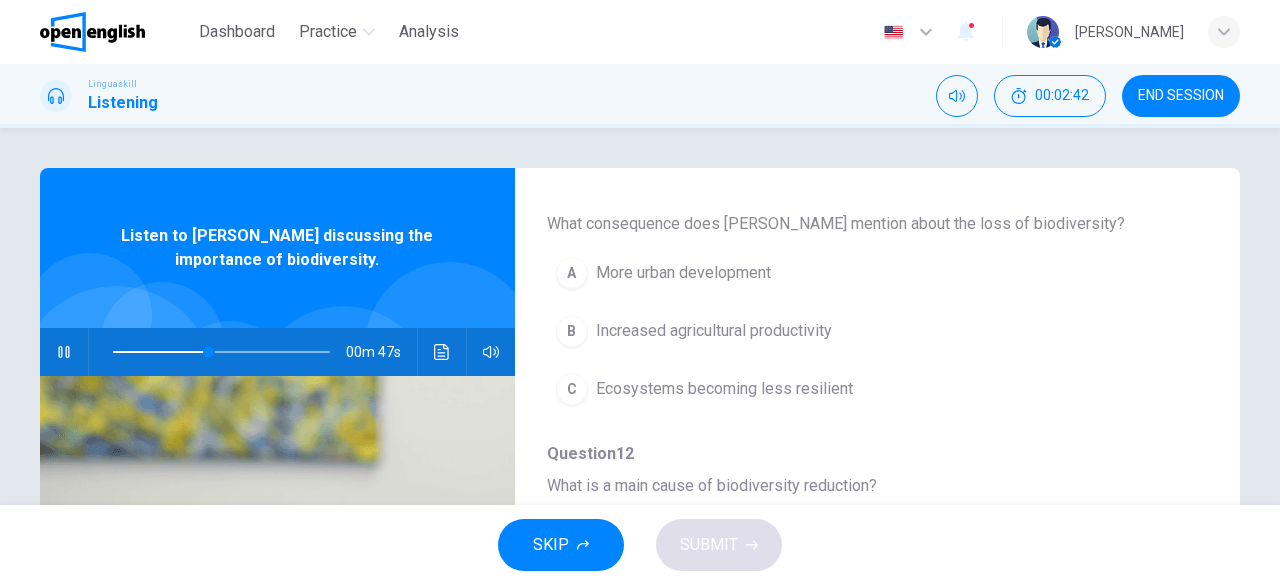 click on "C" at bounding box center [572, 389] 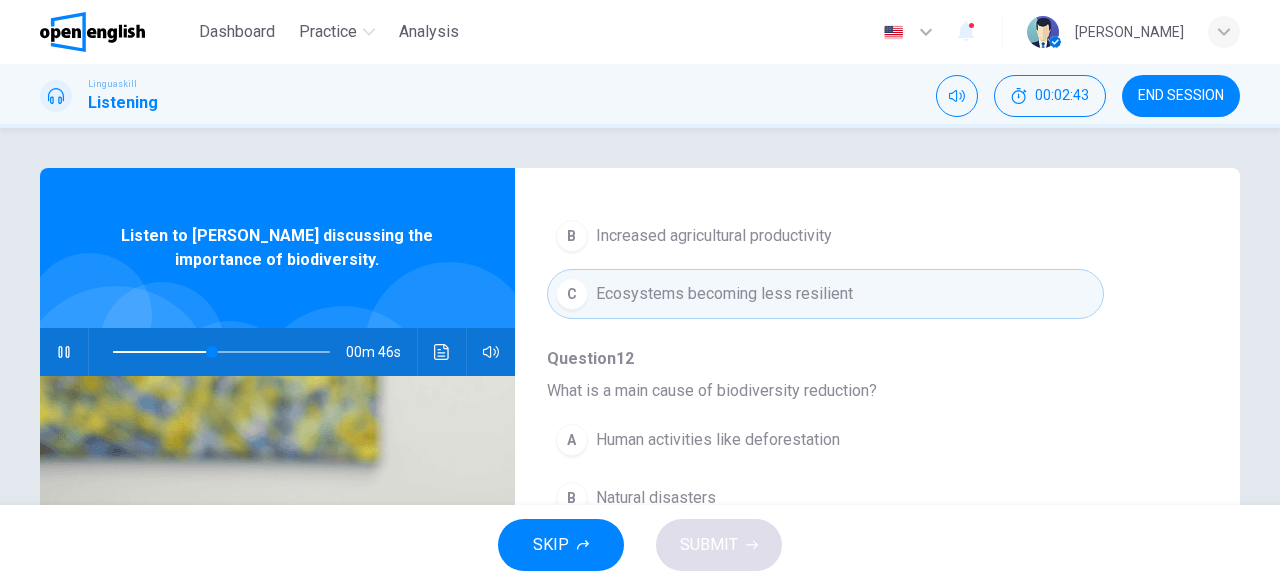 scroll, scrollTop: 852, scrollLeft: 0, axis: vertical 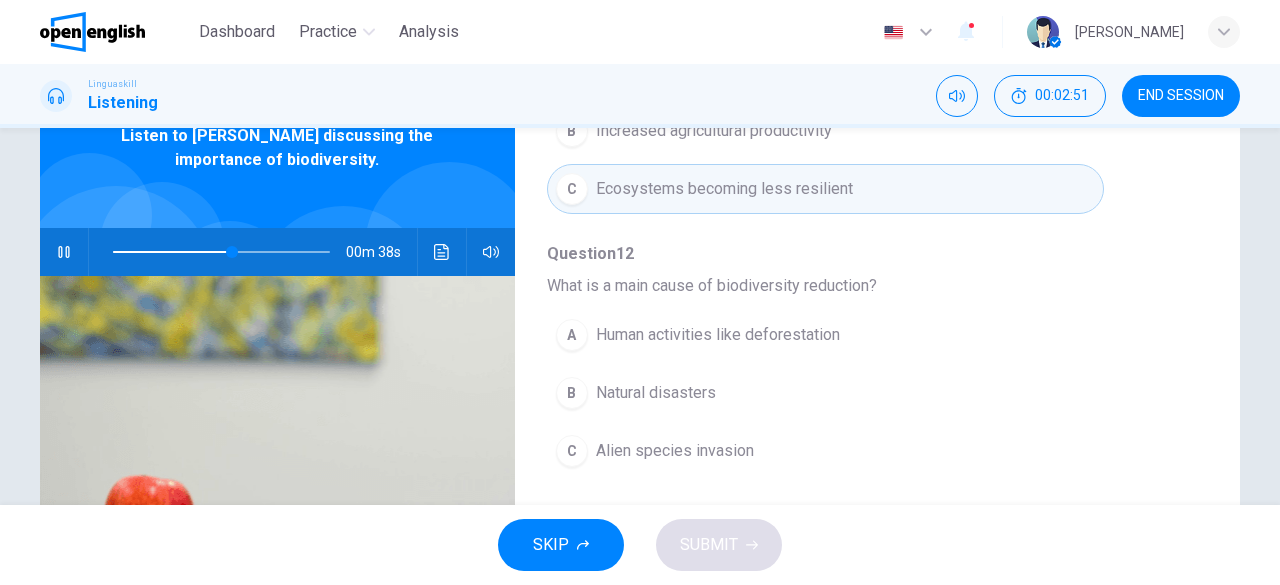 click on "A" at bounding box center [572, 335] 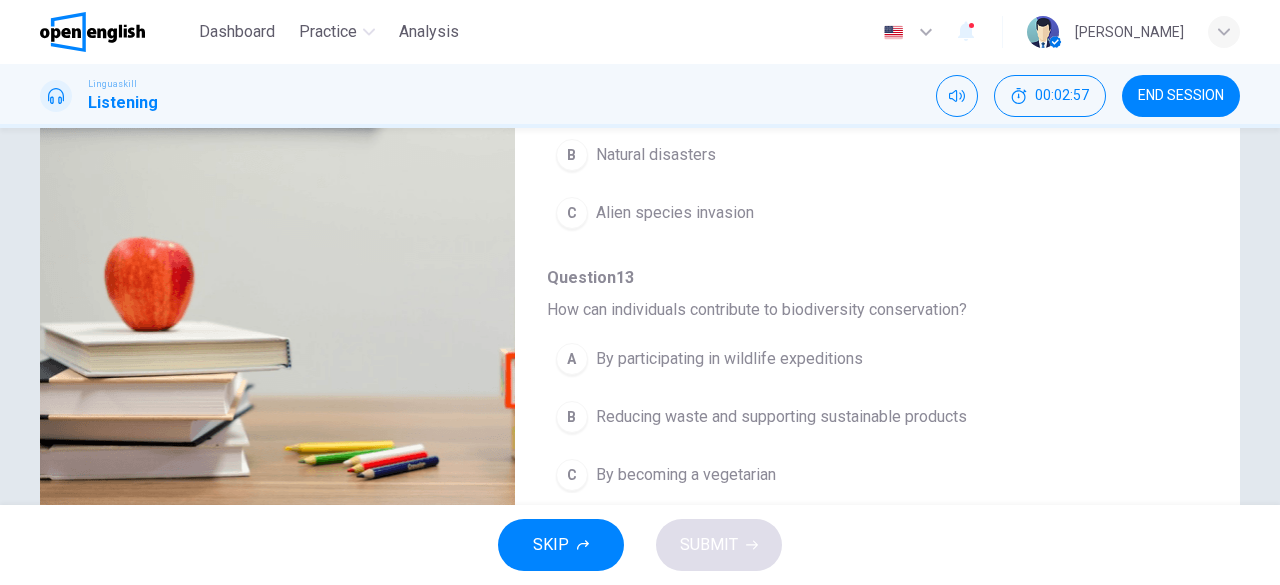scroll, scrollTop: 398, scrollLeft: 0, axis: vertical 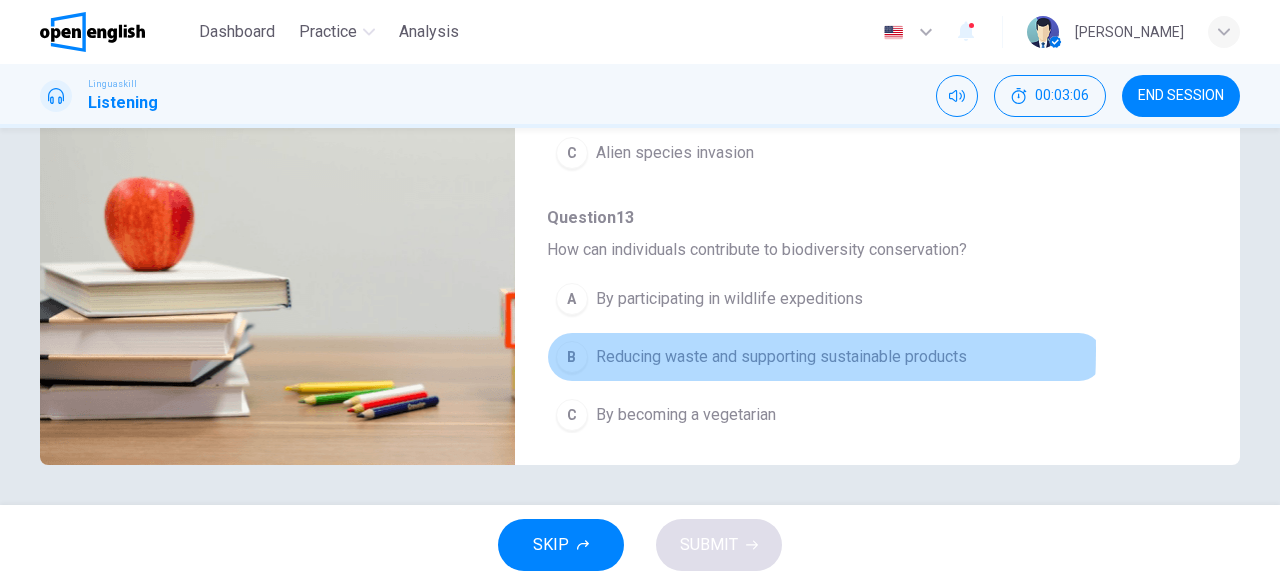 click on "B" at bounding box center [572, 357] 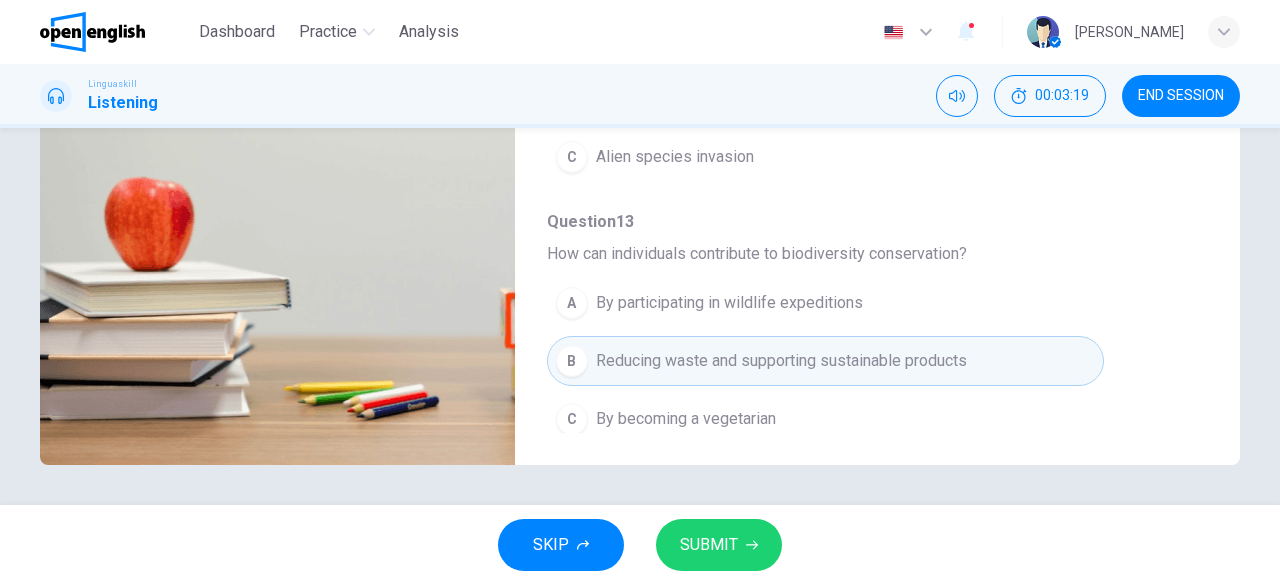 scroll, scrollTop: 852, scrollLeft: 0, axis: vertical 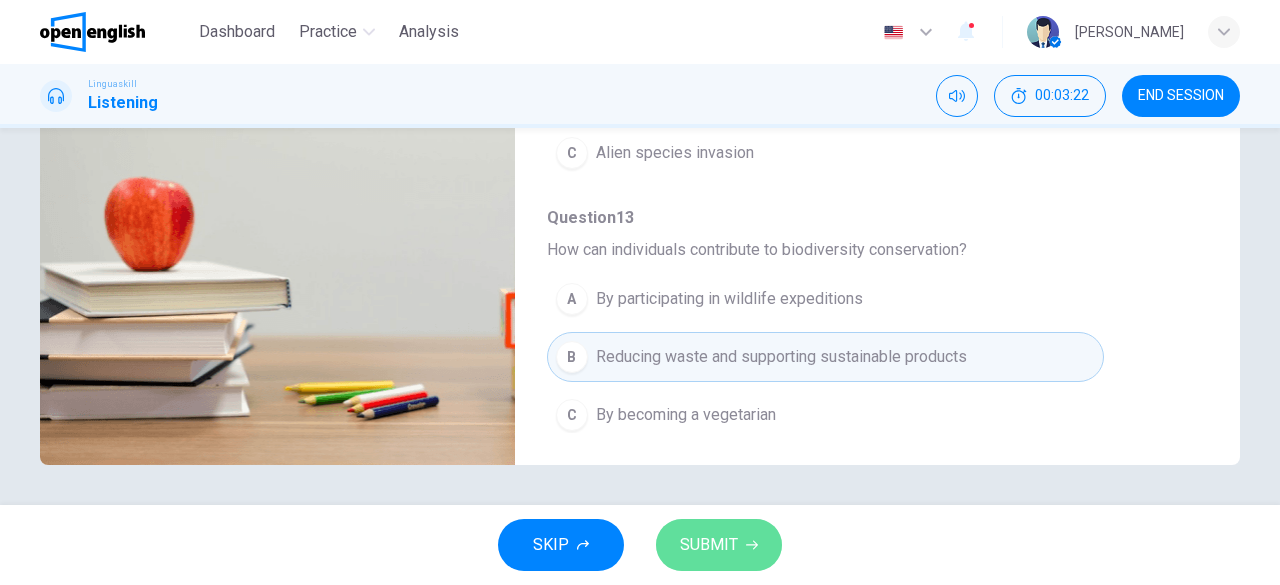 click on "SUBMIT" at bounding box center [709, 545] 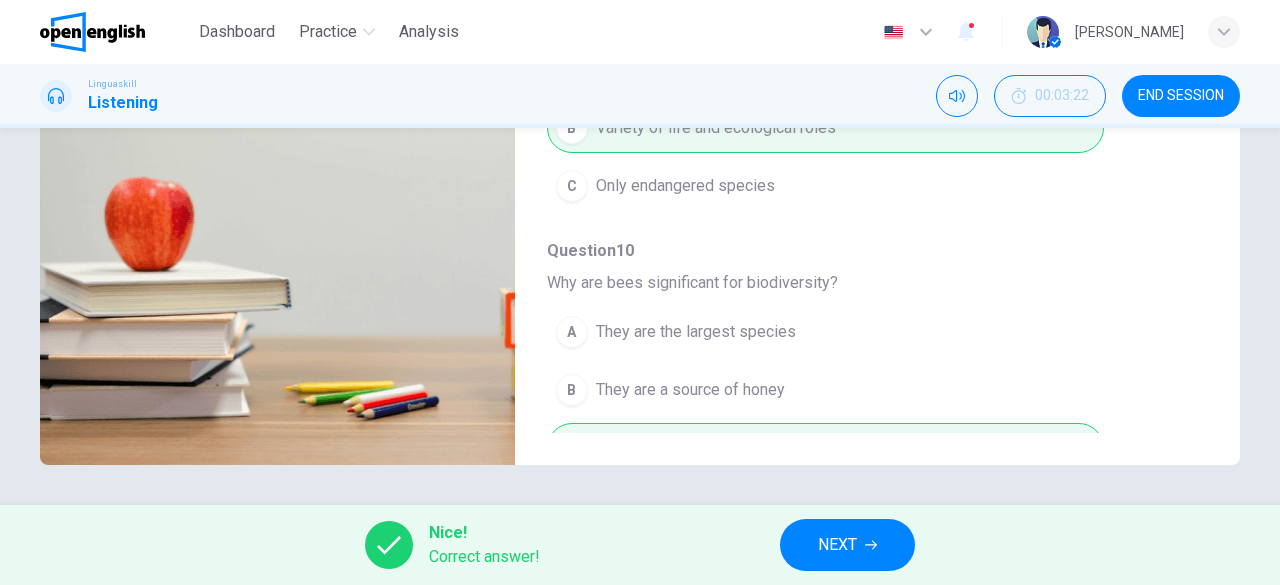 scroll, scrollTop: 0, scrollLeft: 0, axis: both 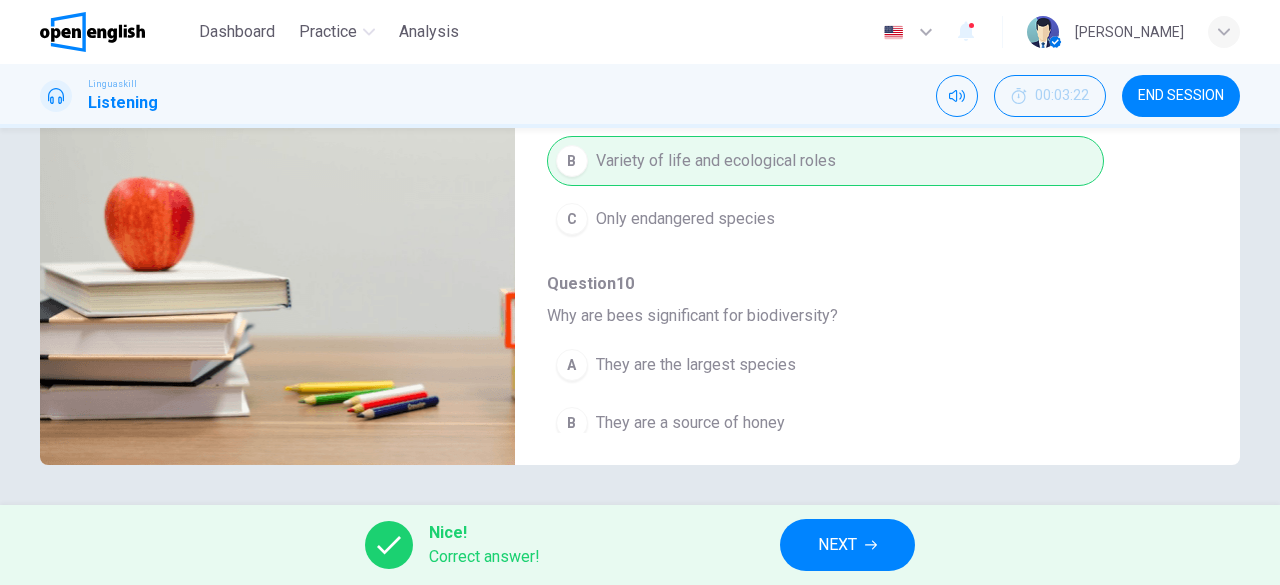 type on "**" 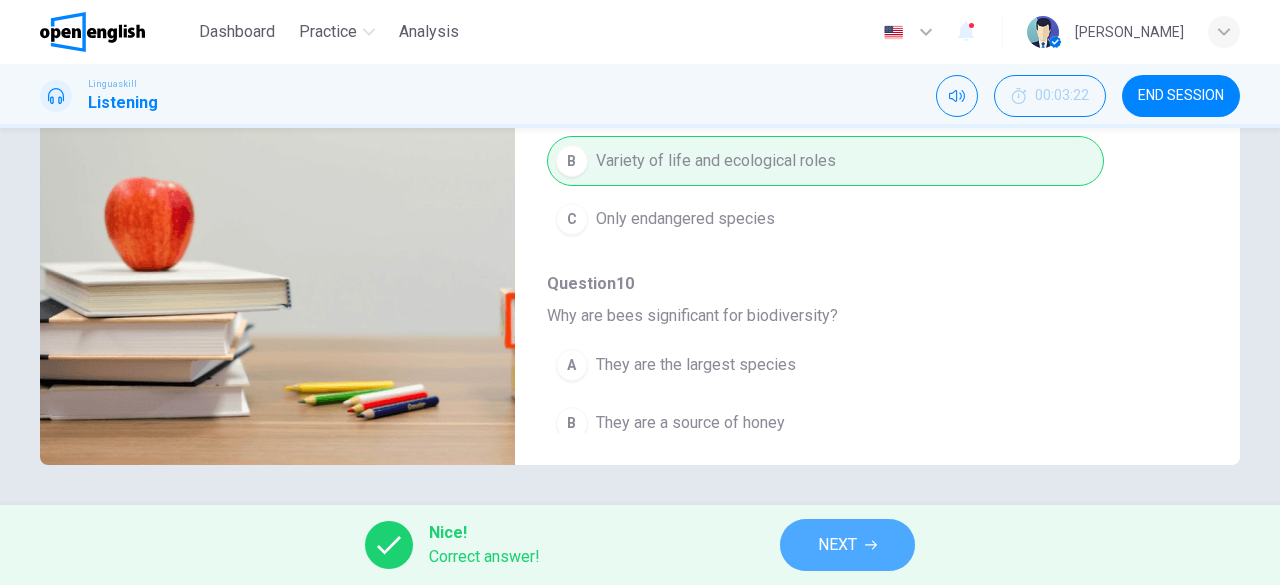 click on "NEXT" at bounding box center (837, 545) 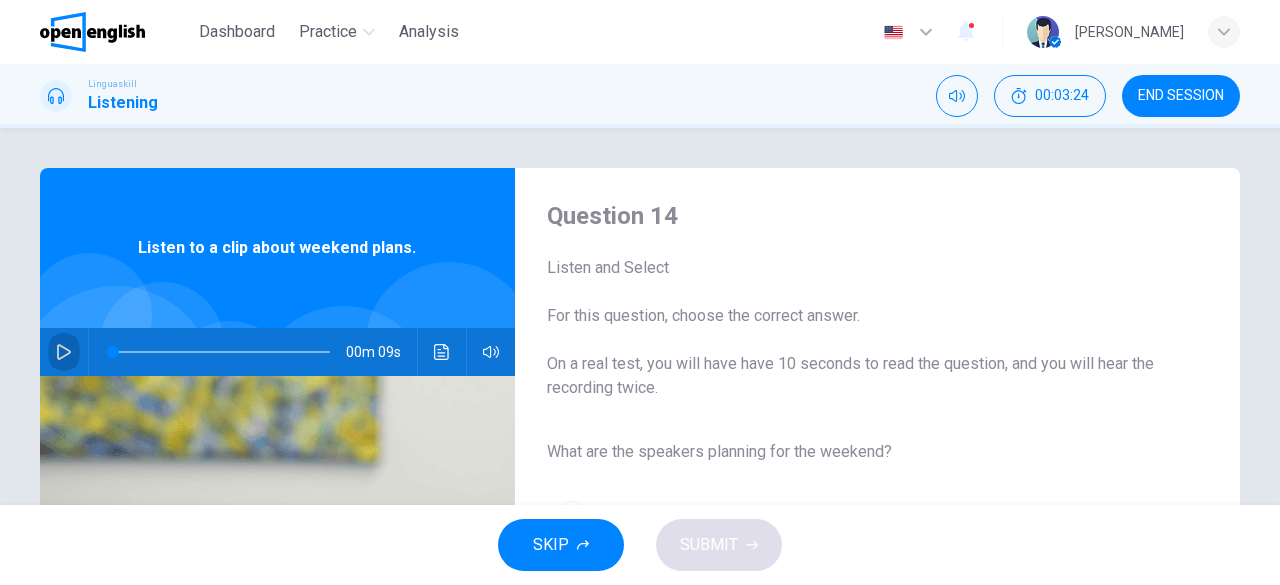 click 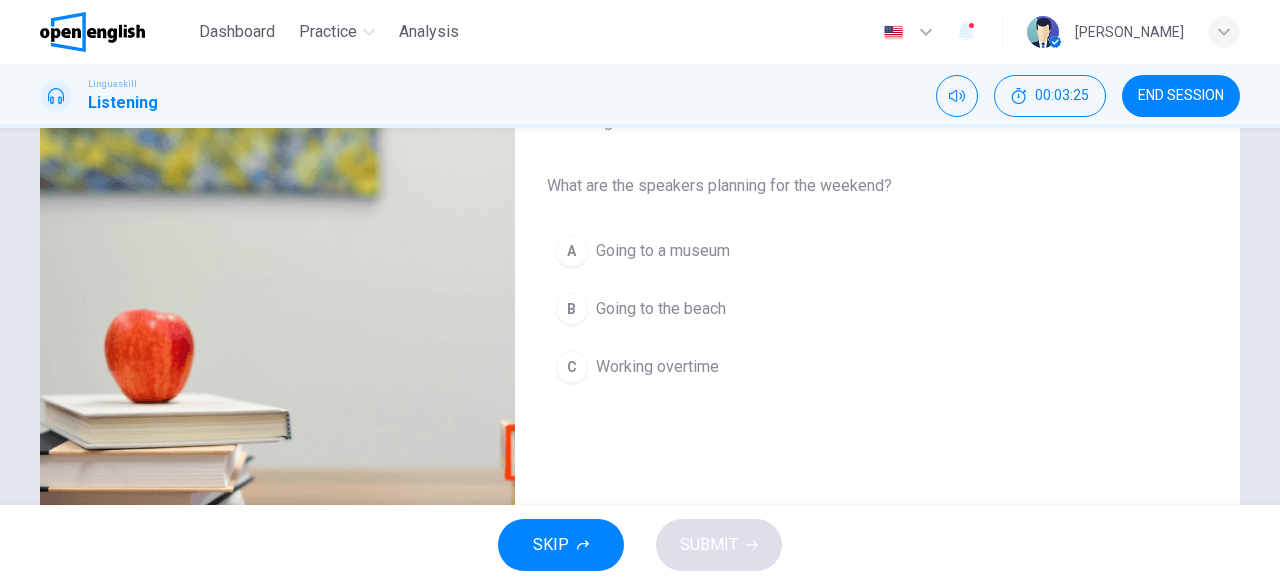 scroll, scrollTop: 300, scrollLeft: 0, axis: vertical 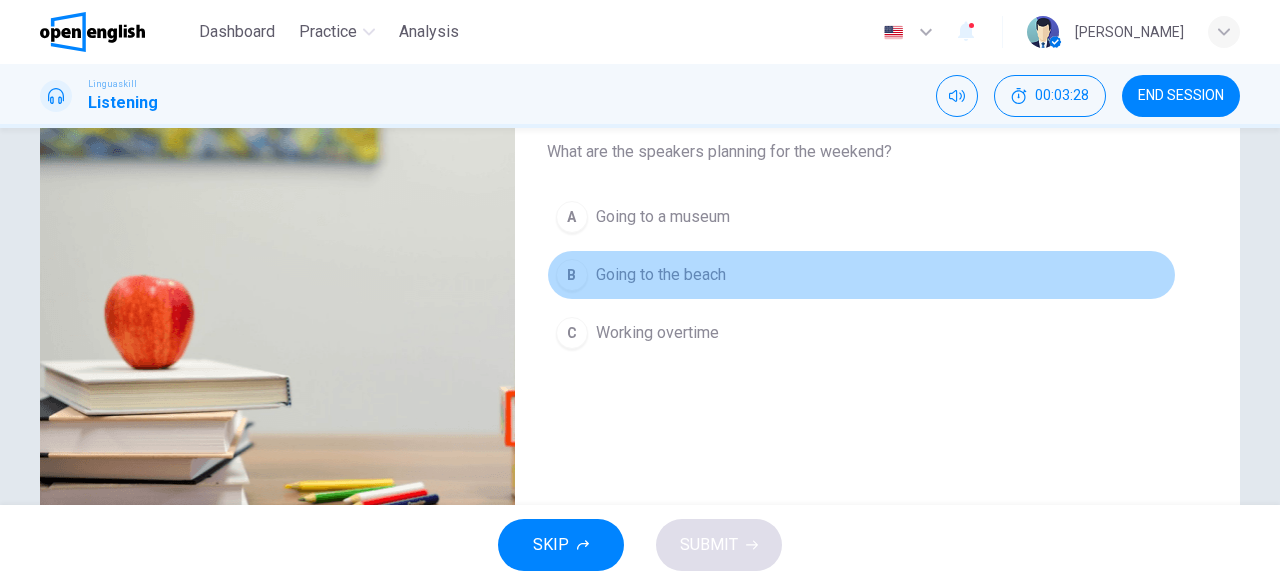 click on "B" at bounding box center (572, 275) 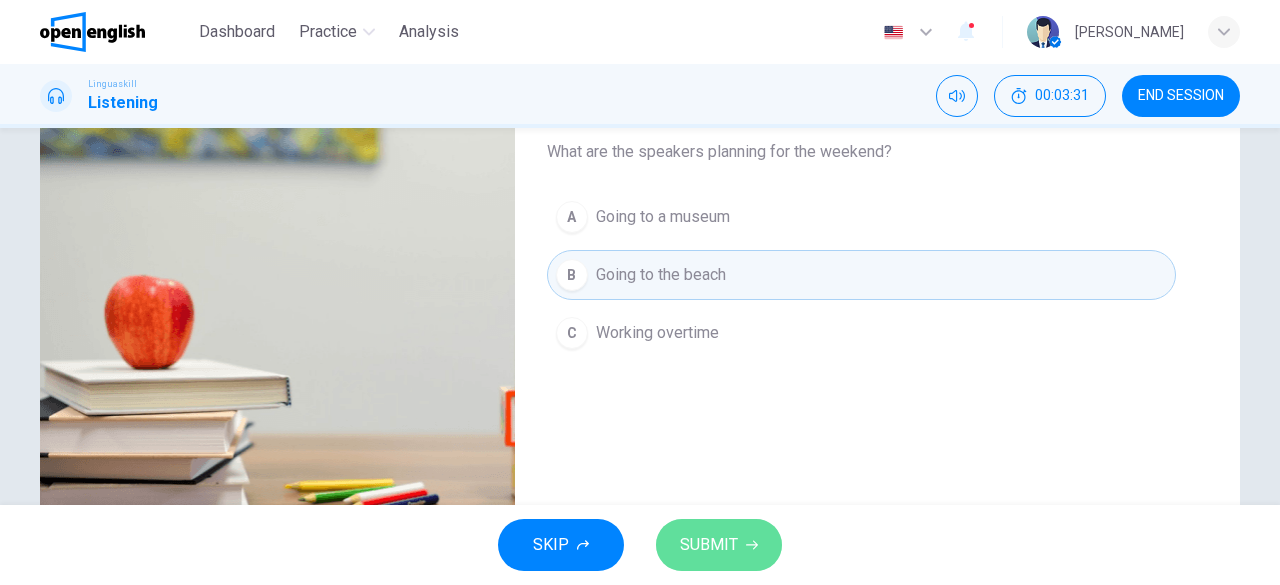 click on "SUBMIT" at bounding box center [709, 545] 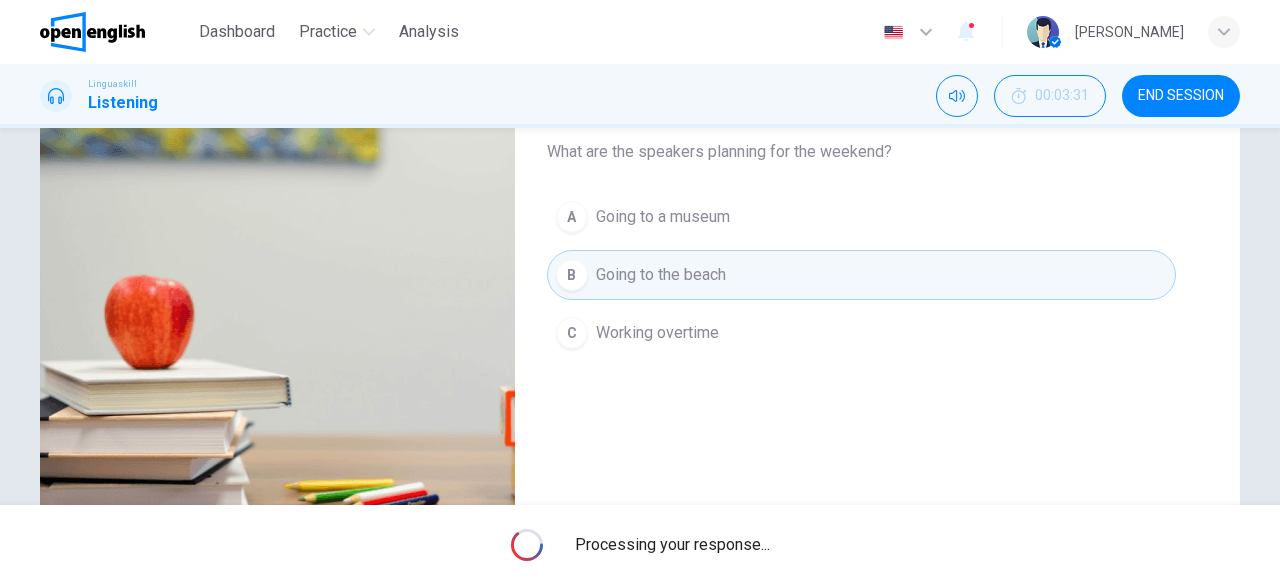 type on "**" 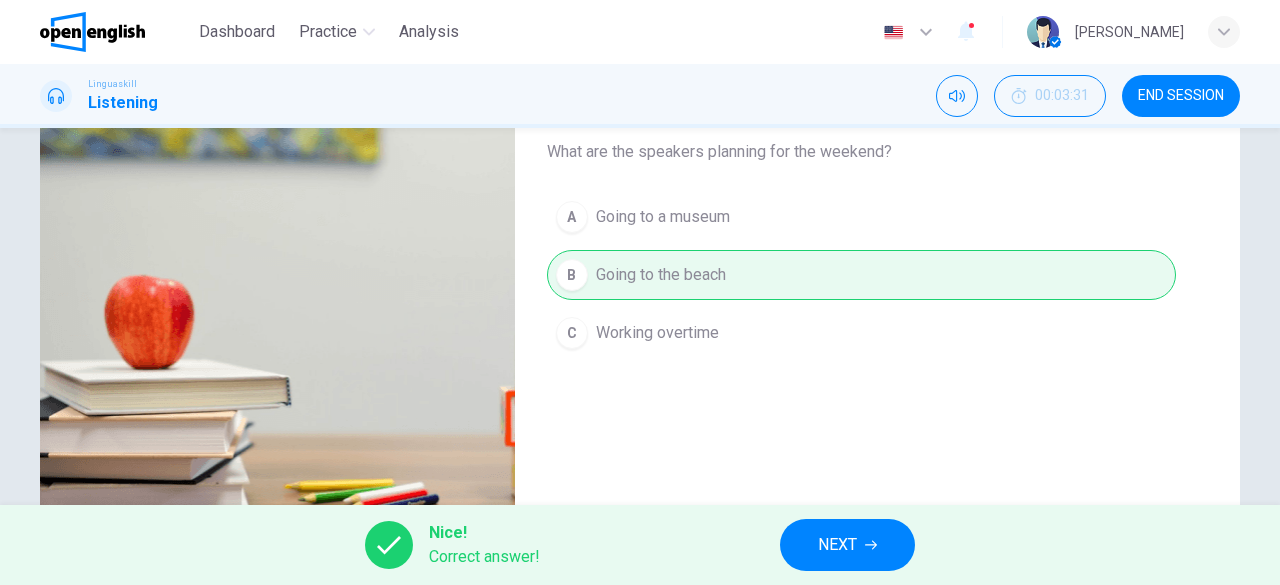 click on "NEXT" at bounding box center [847, 545] 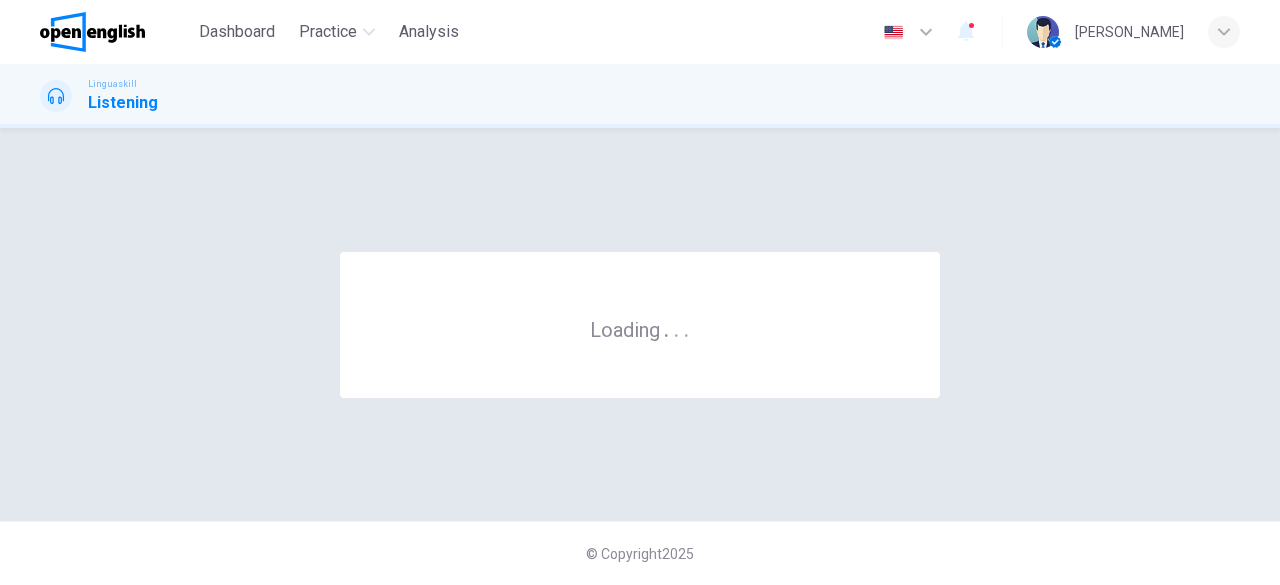scroll, scrollTop: 0, scrollLeft: 0, axis: both 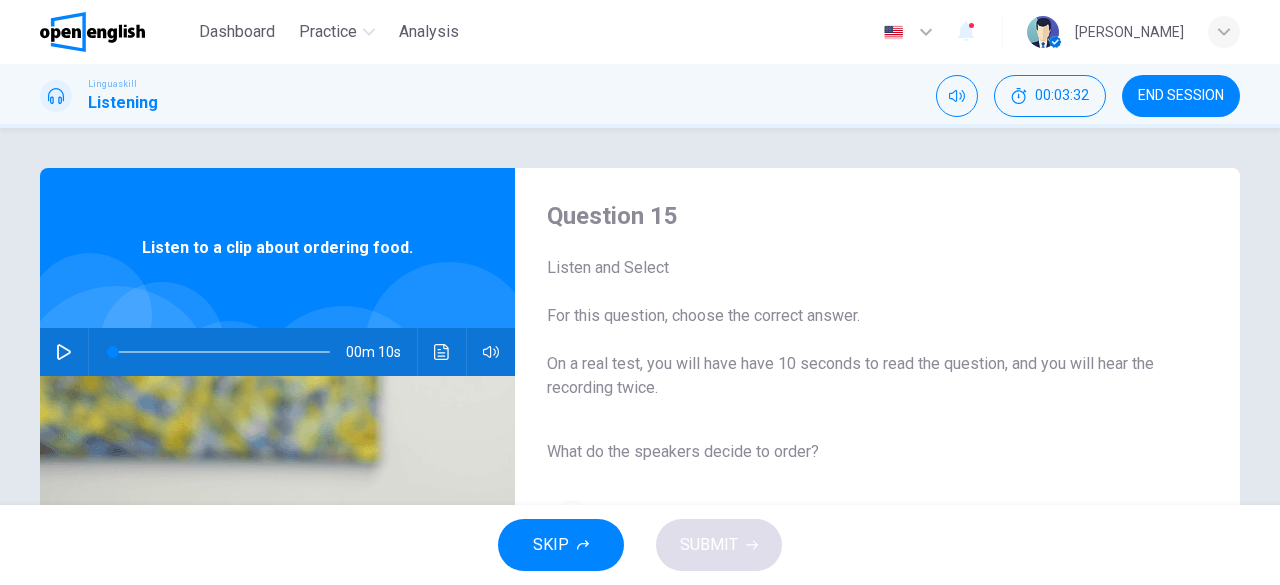 click at bounding box center (64, 352) 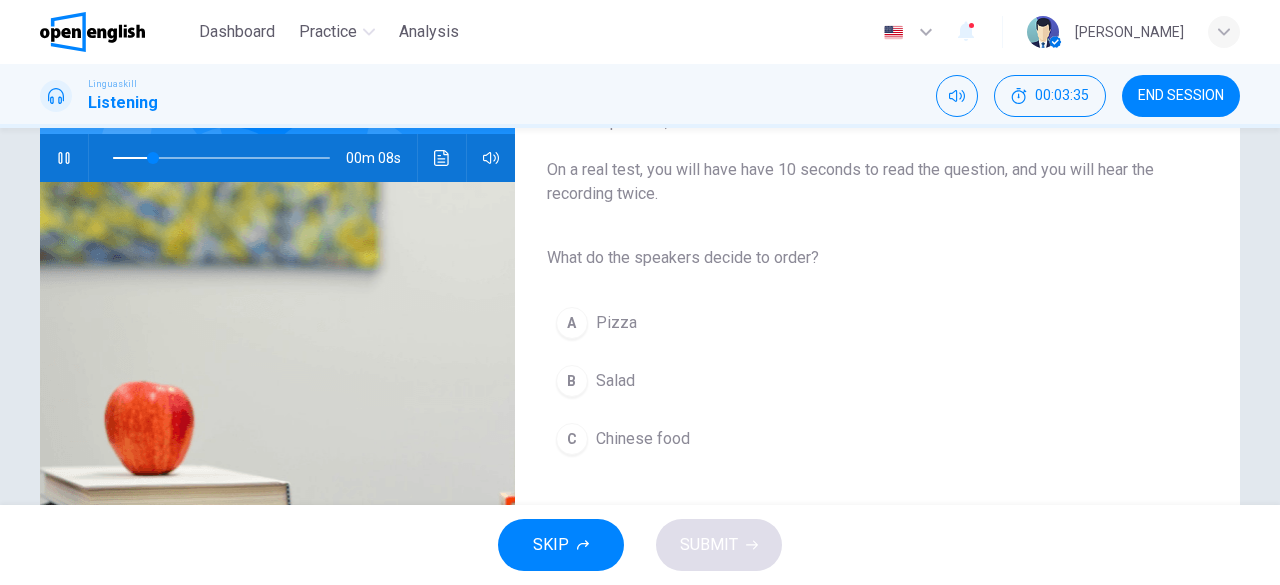scroll, scrollTop: 200, scrollLeft: 0, axis: vertical 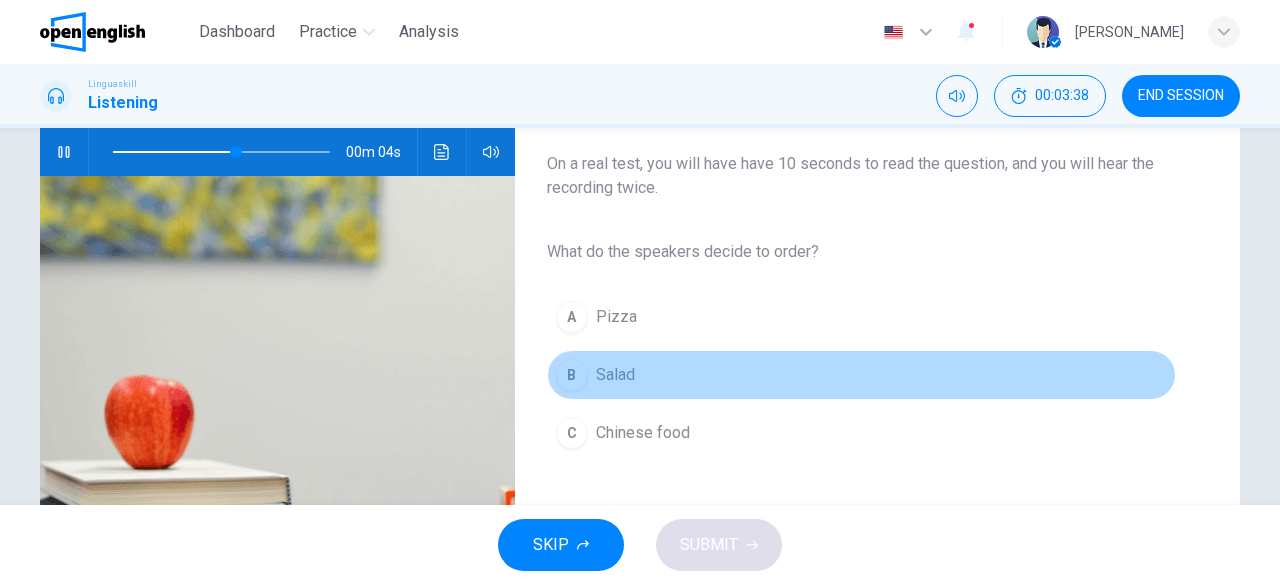 click on "B" at bounding box center (572, 375) 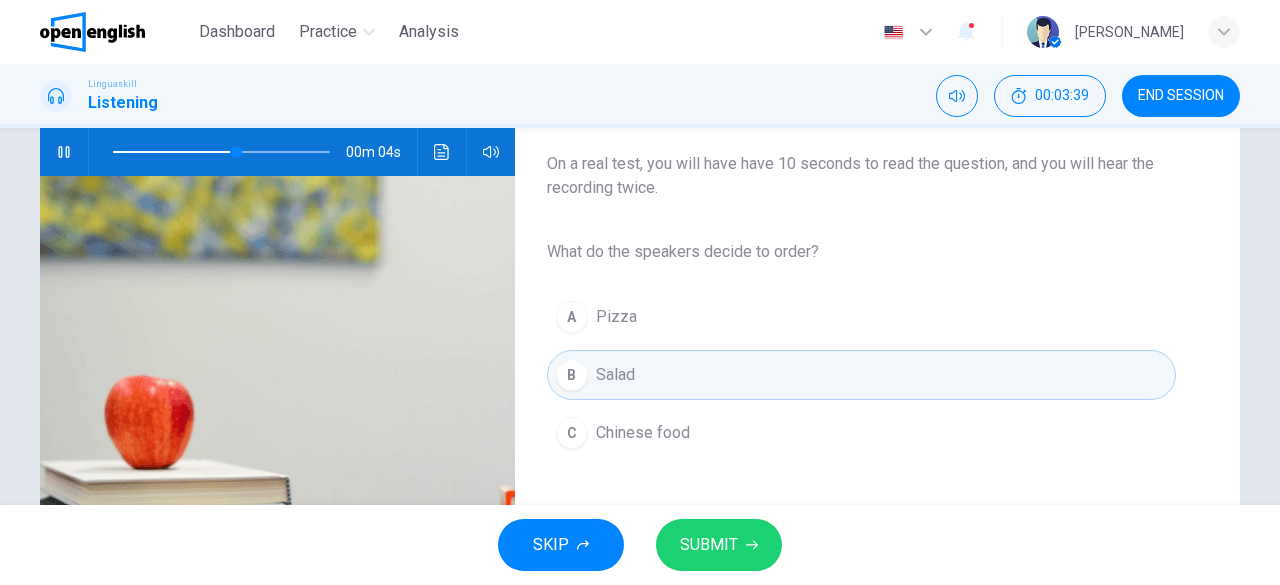 click on "SUBMIT" at bounding box center [719, 545] 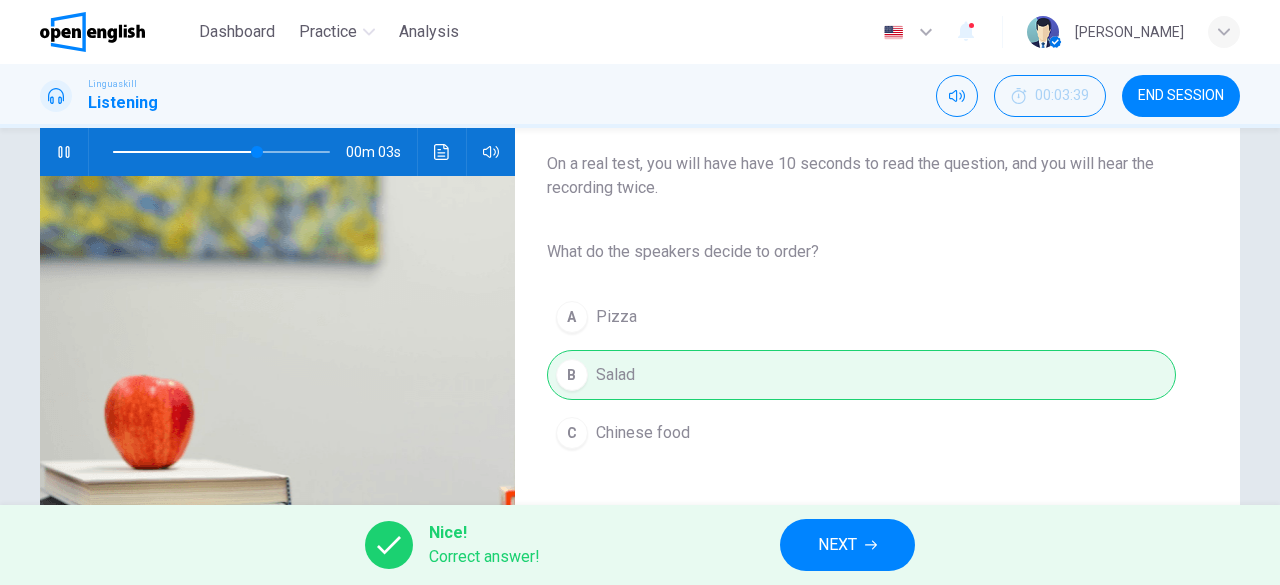 type on "**" 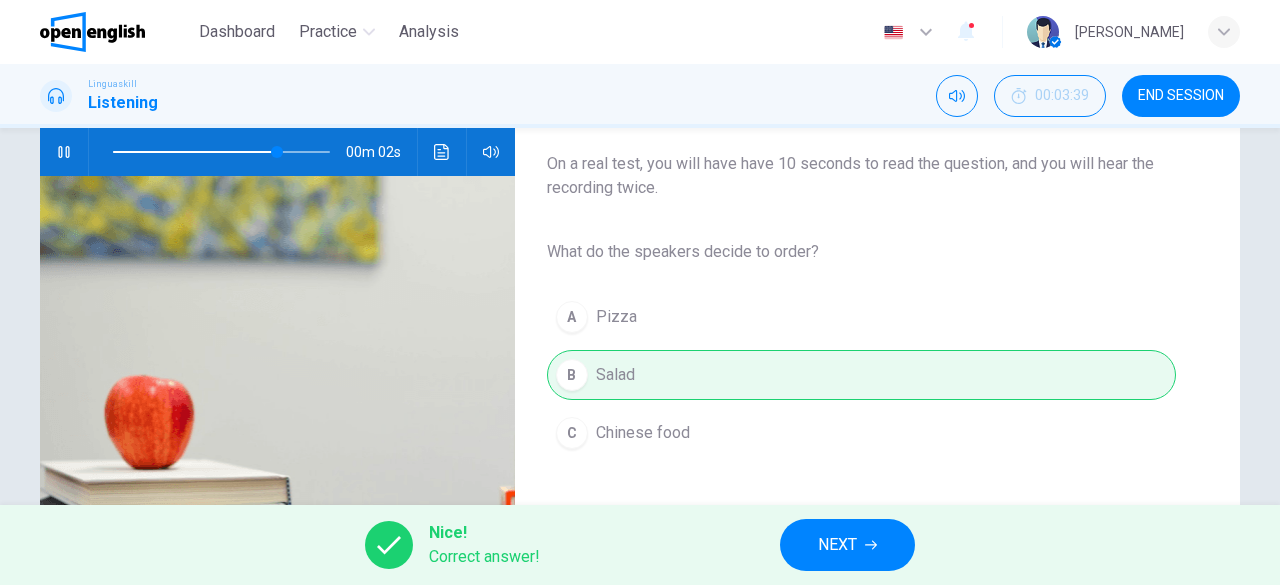 click on "NEXT" at bounding box center (847, 545) 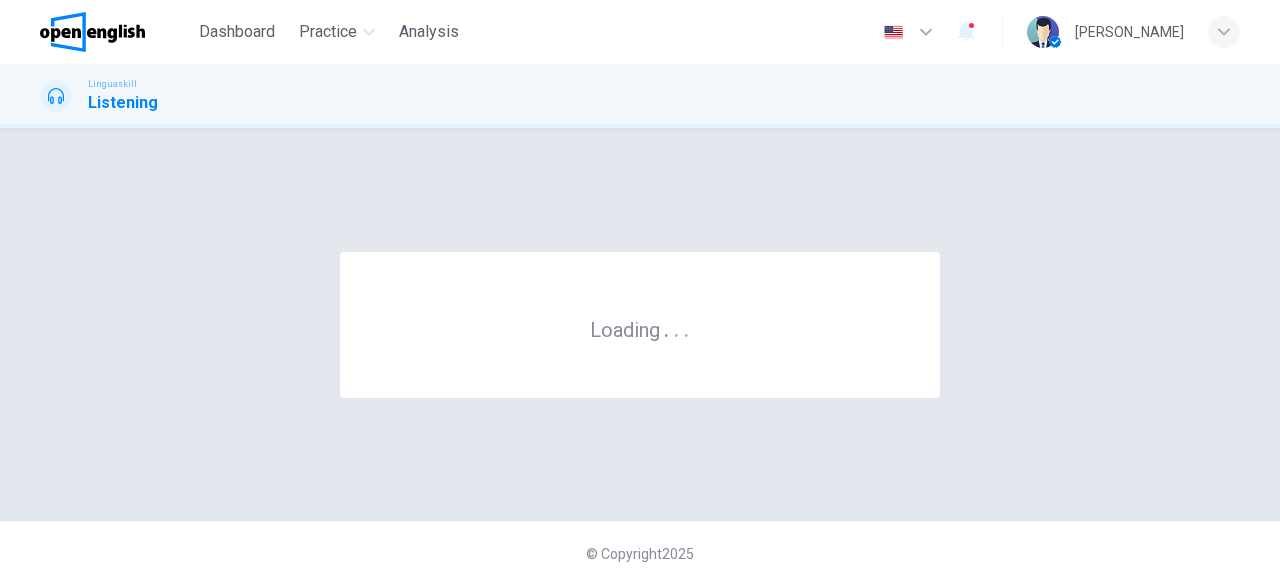 scroll, scrollTop: 0, scrollLeft: 0, axis: both 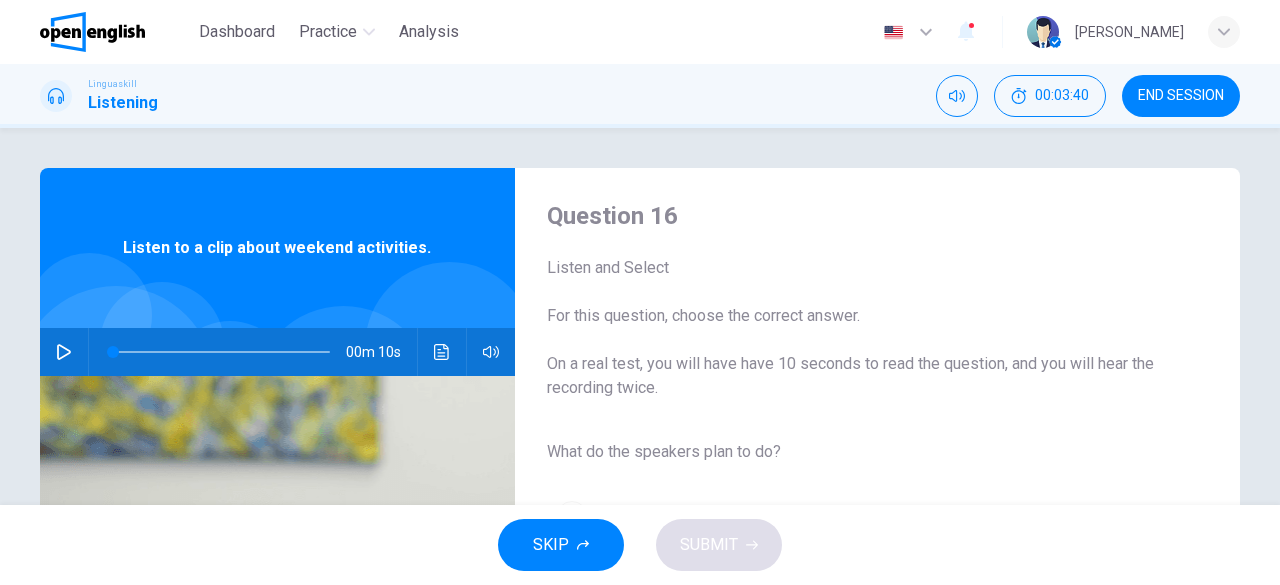click 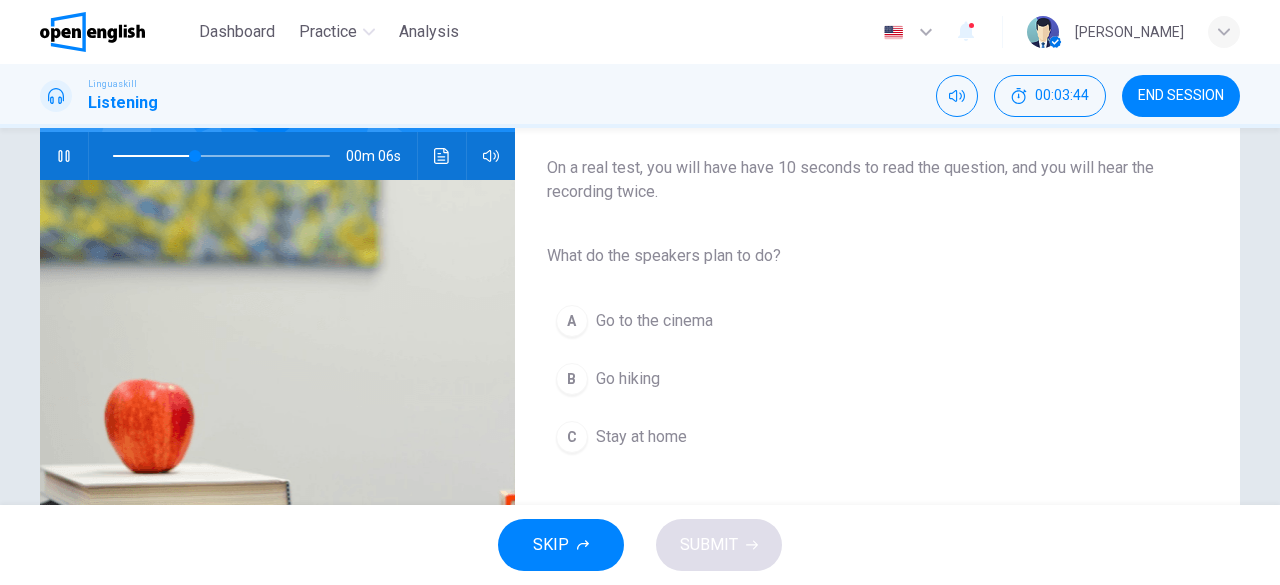 scroll, scrollTop: 200, scrollLeft: 0, axis: vertical 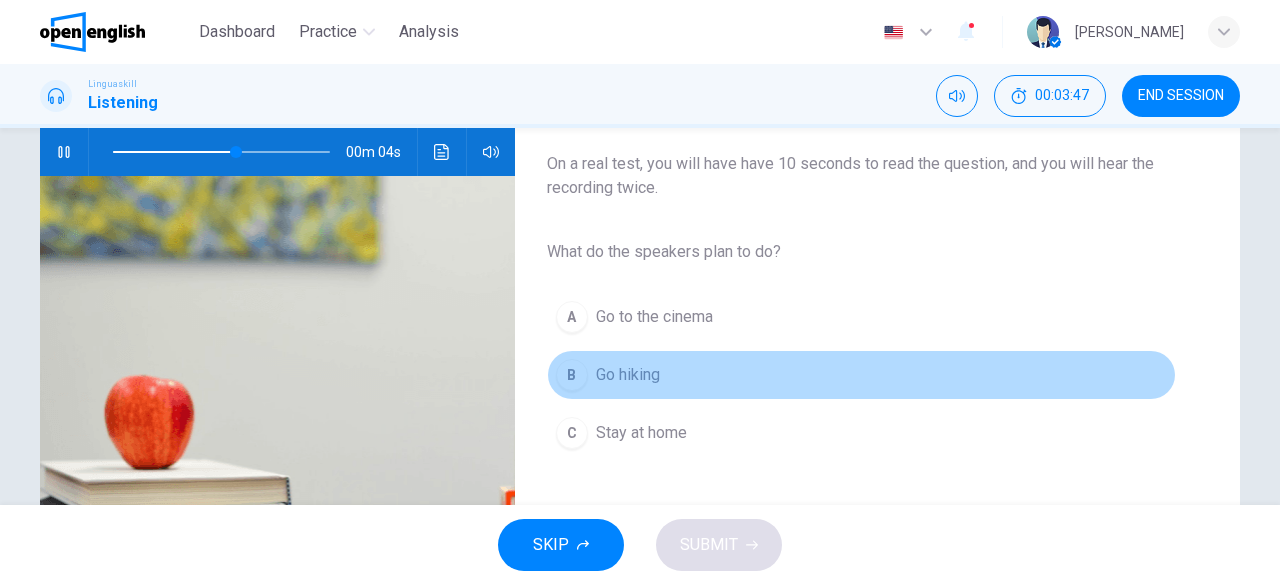 click on "B" at bounding box center (572, 375) 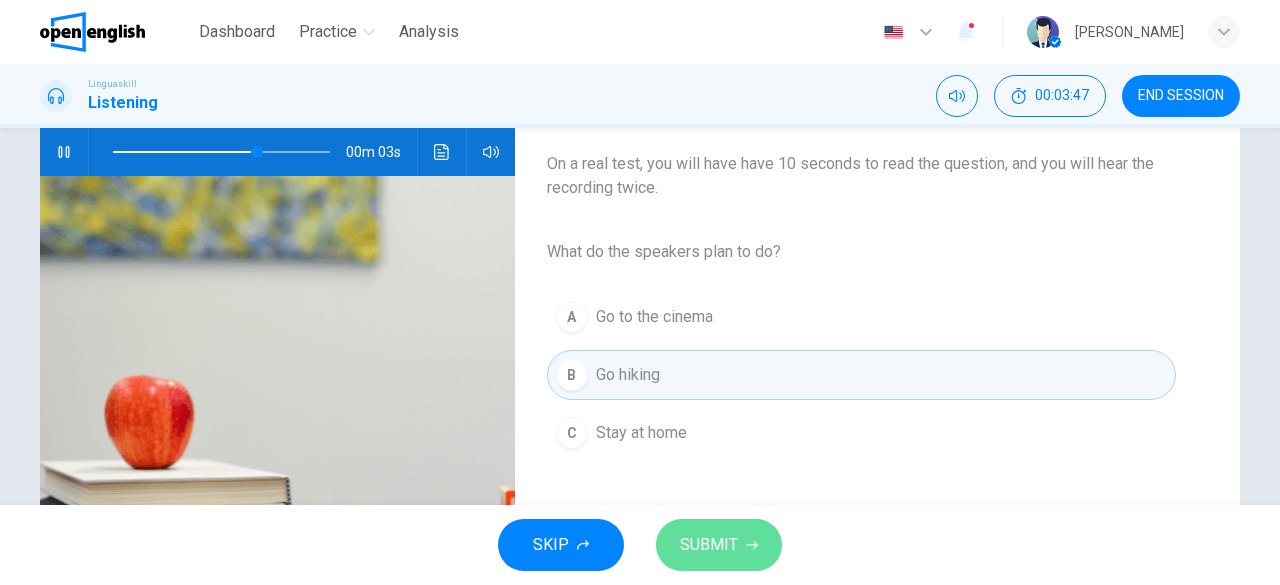 click on "SUBMIT" at bounding box center (709, 545) 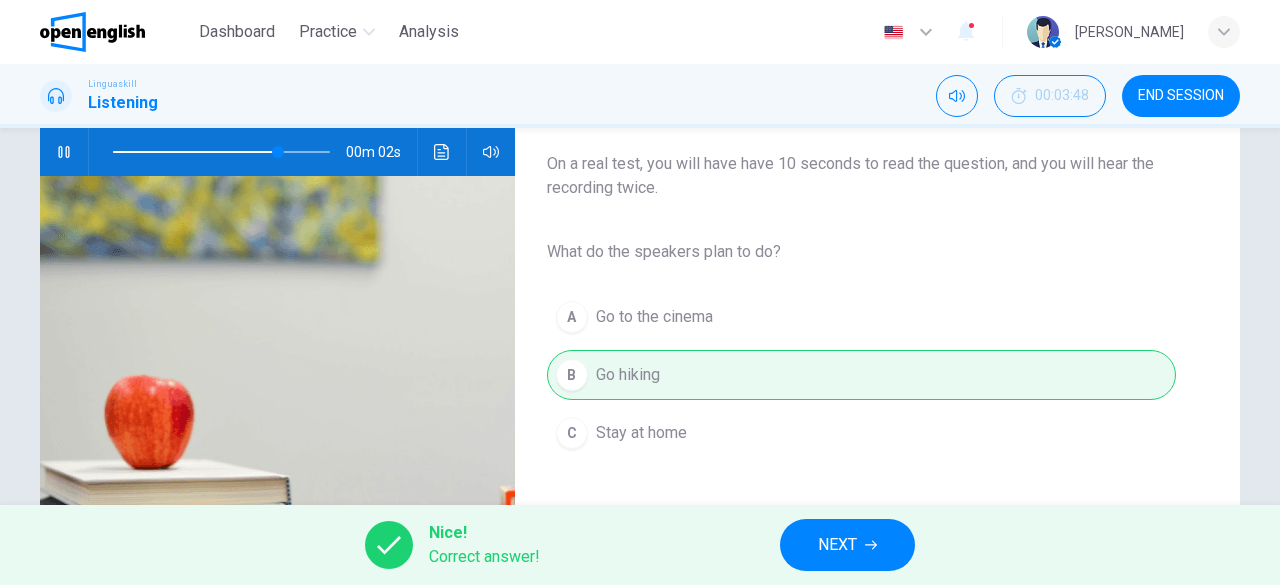 type on "**" 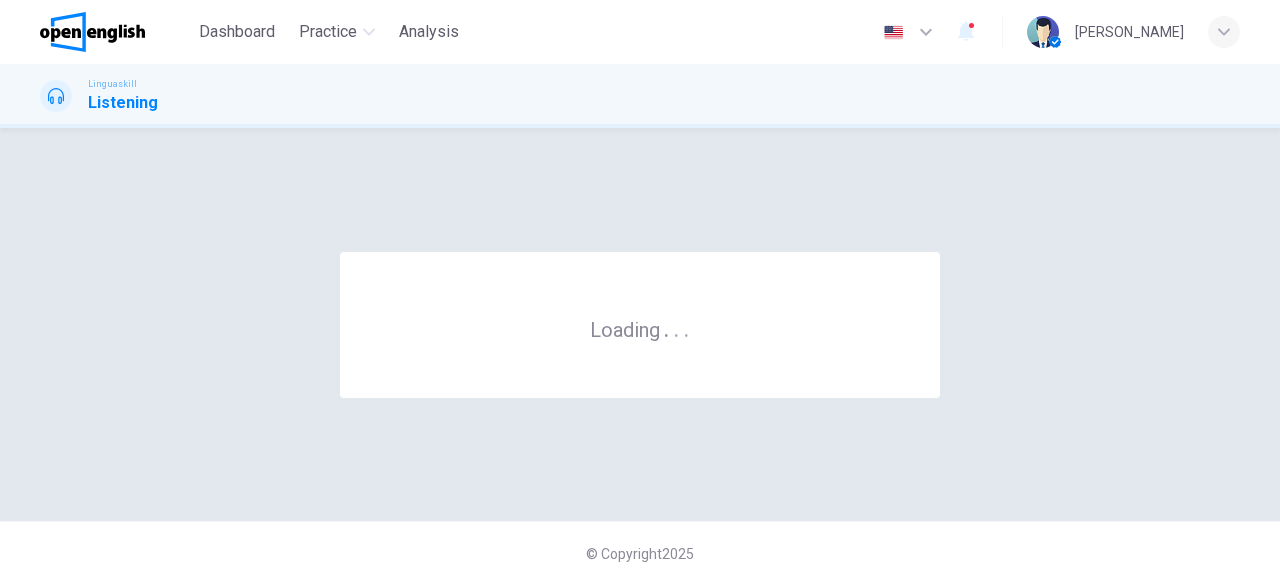 scroll, scrollTop: 0, scrollLeft: 0, axis: both 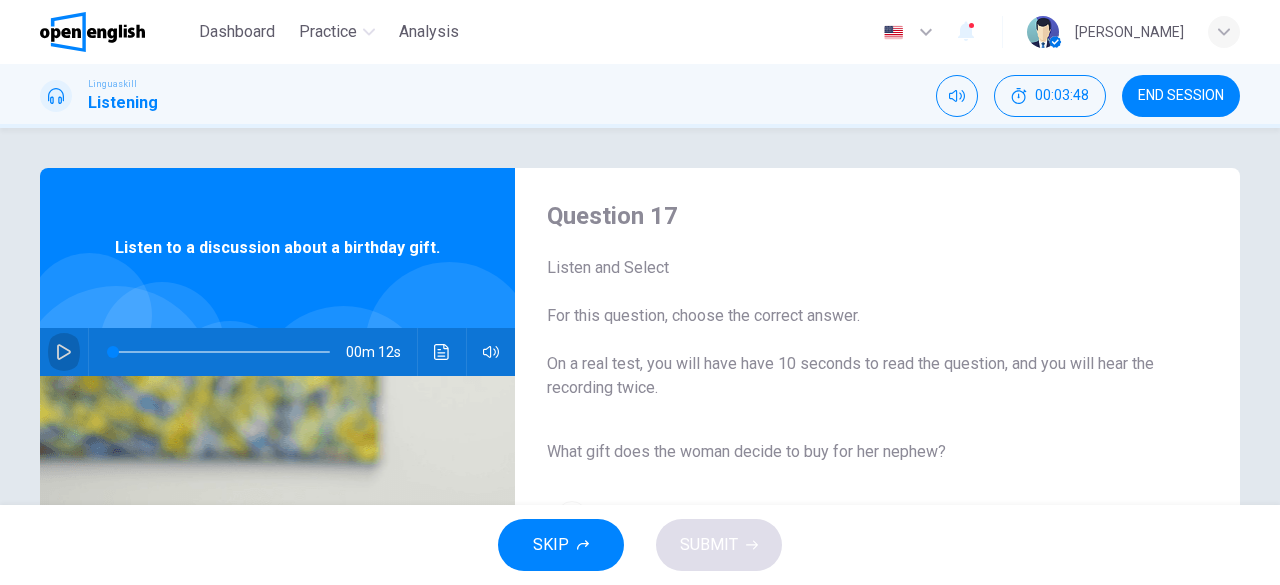 click at bounding box center [64, 352] 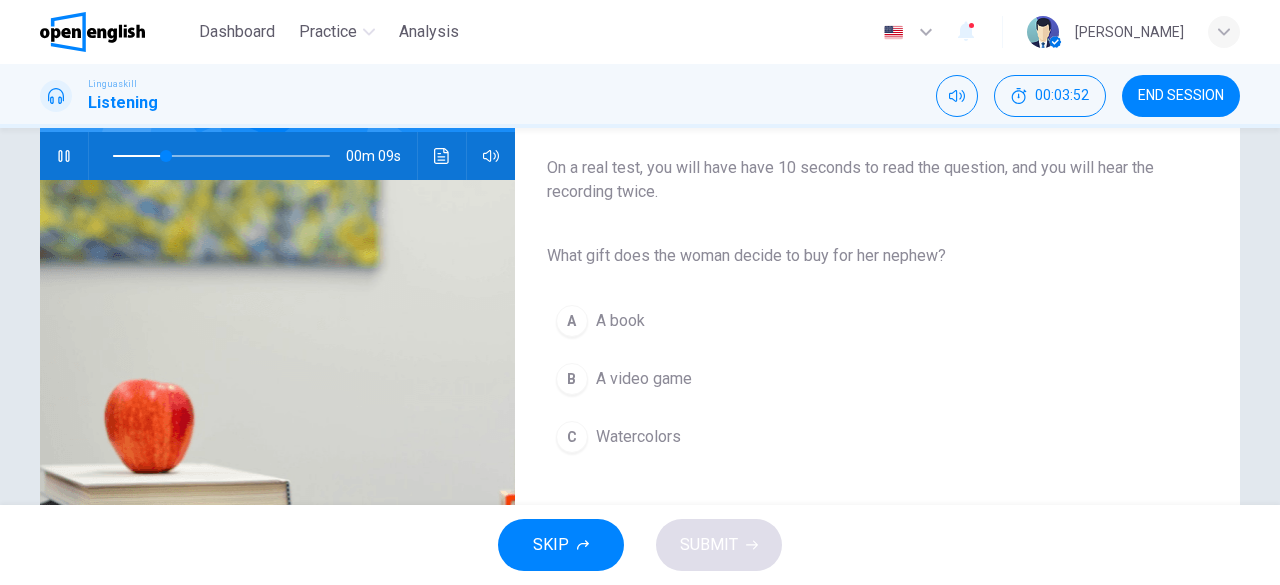 scroll, scrollTop: 200, scrollLeft: 0, axis: vertical 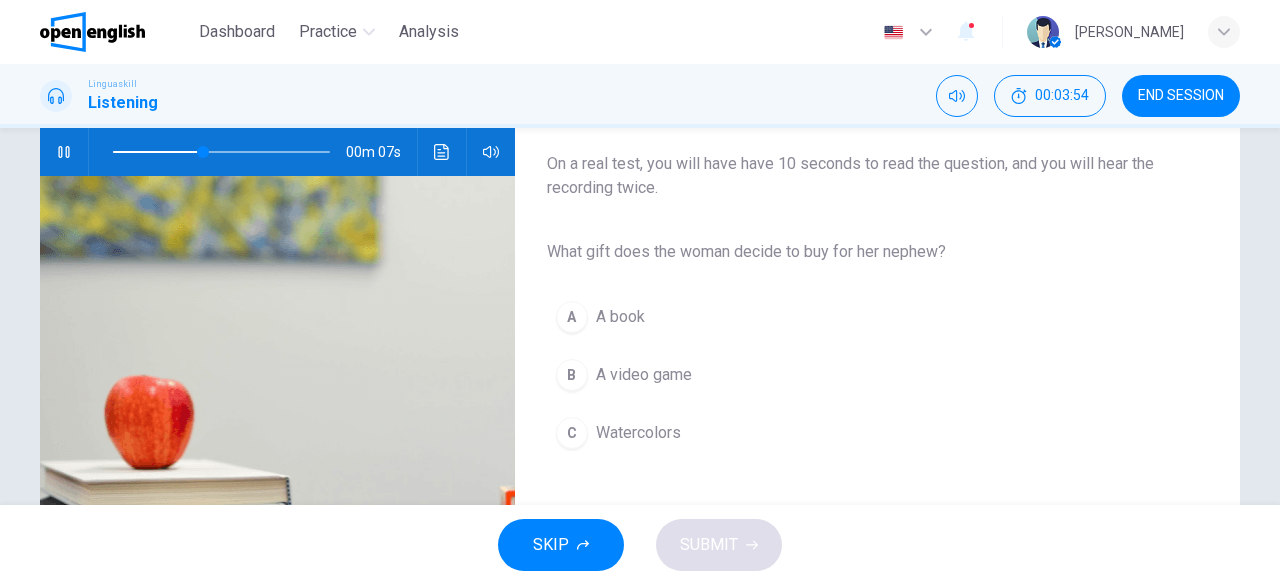 click on "C" at bounding box center (572, 433) 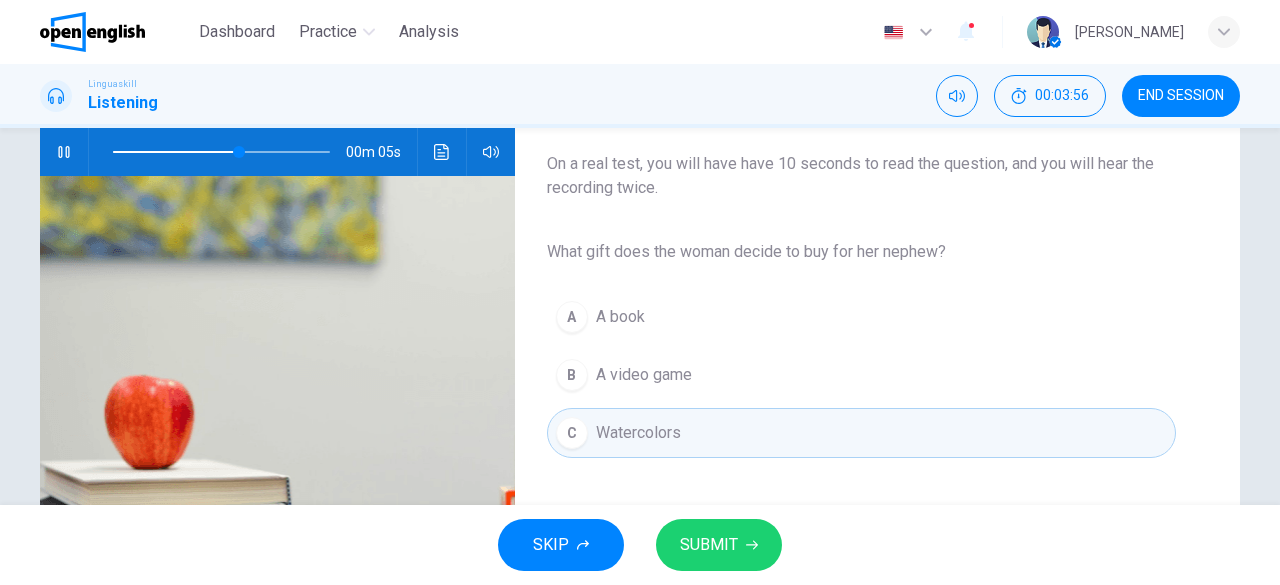 click on "SUBMIT" at bounding box center (719, 545) 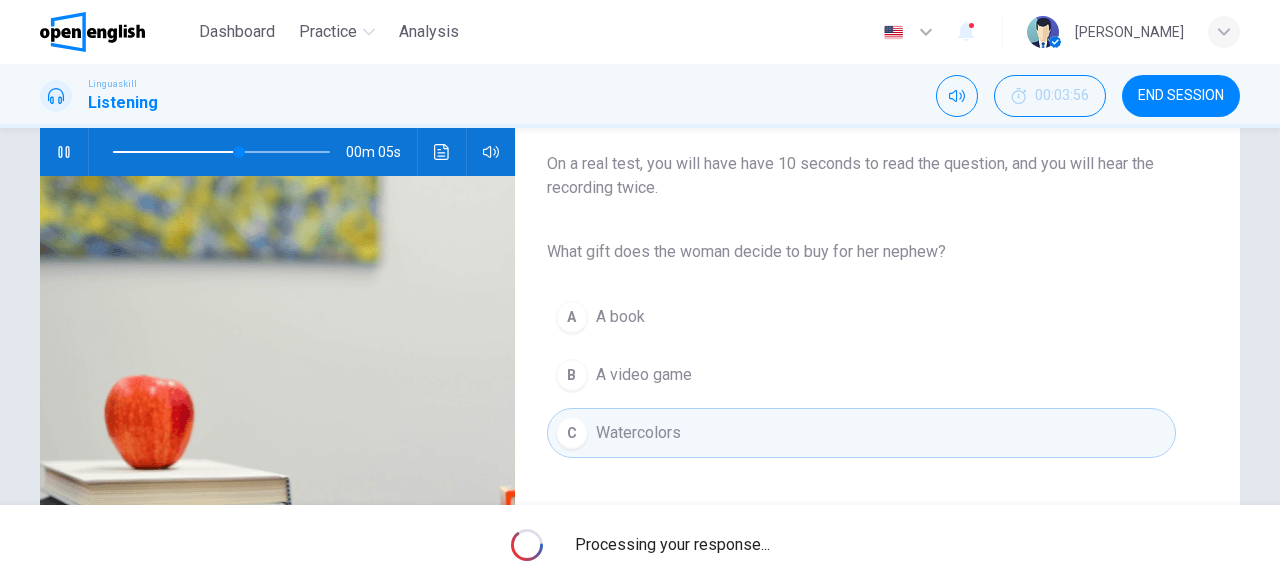 type on "**" 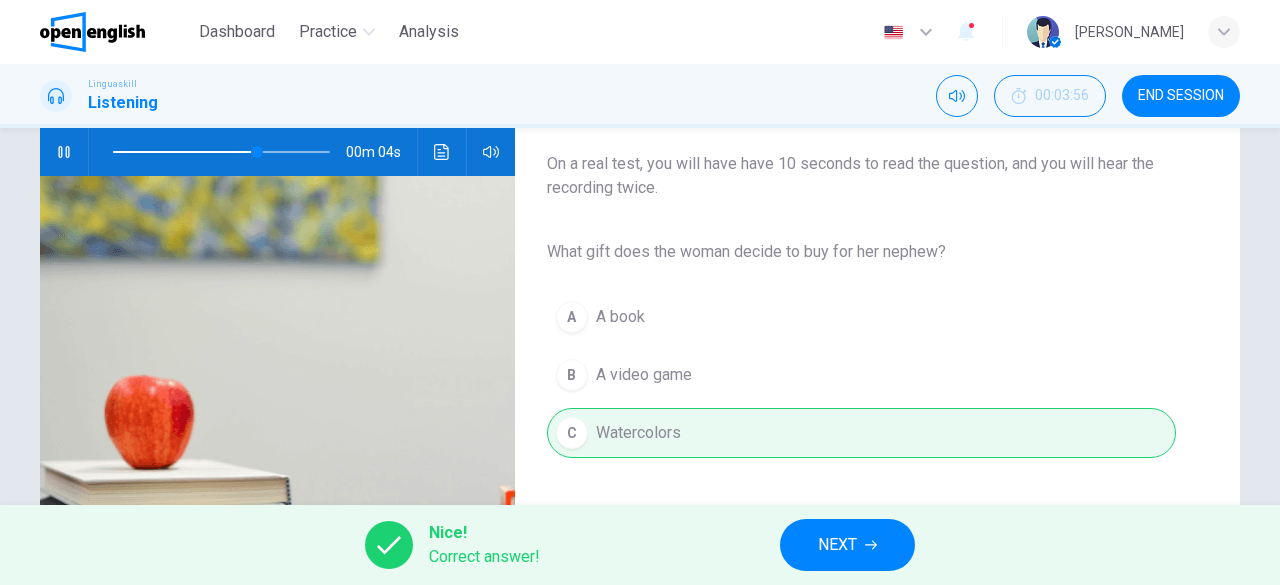 click on "NEXT" at bounding box center (847, 545) 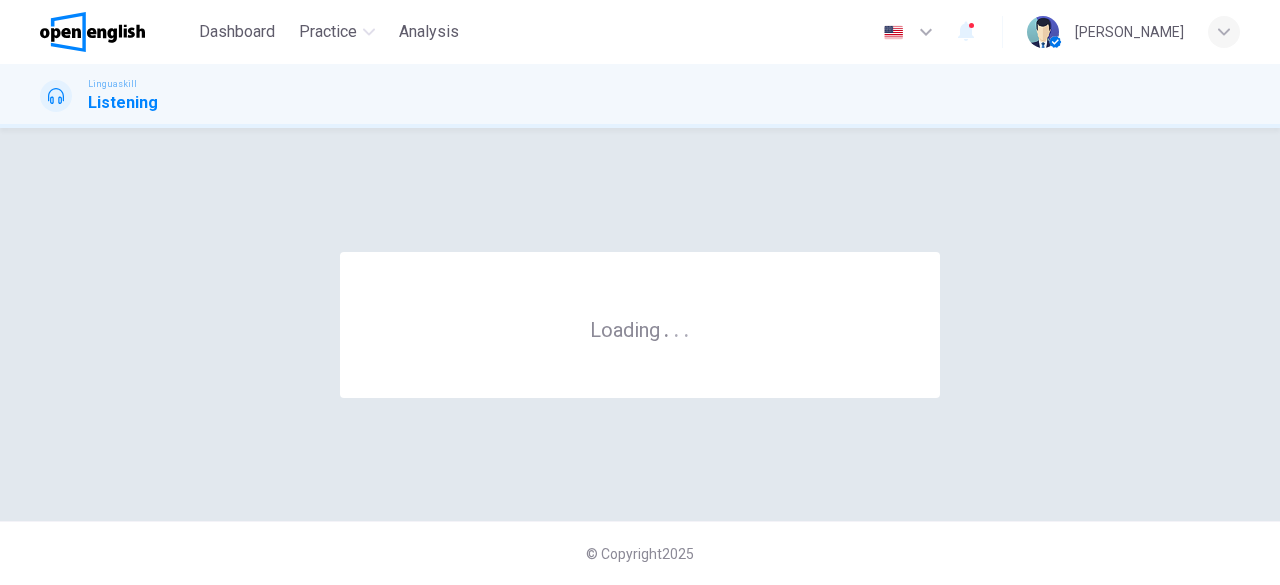 scroll, scrollTop: 0, scrollLeft: 0, axis: both 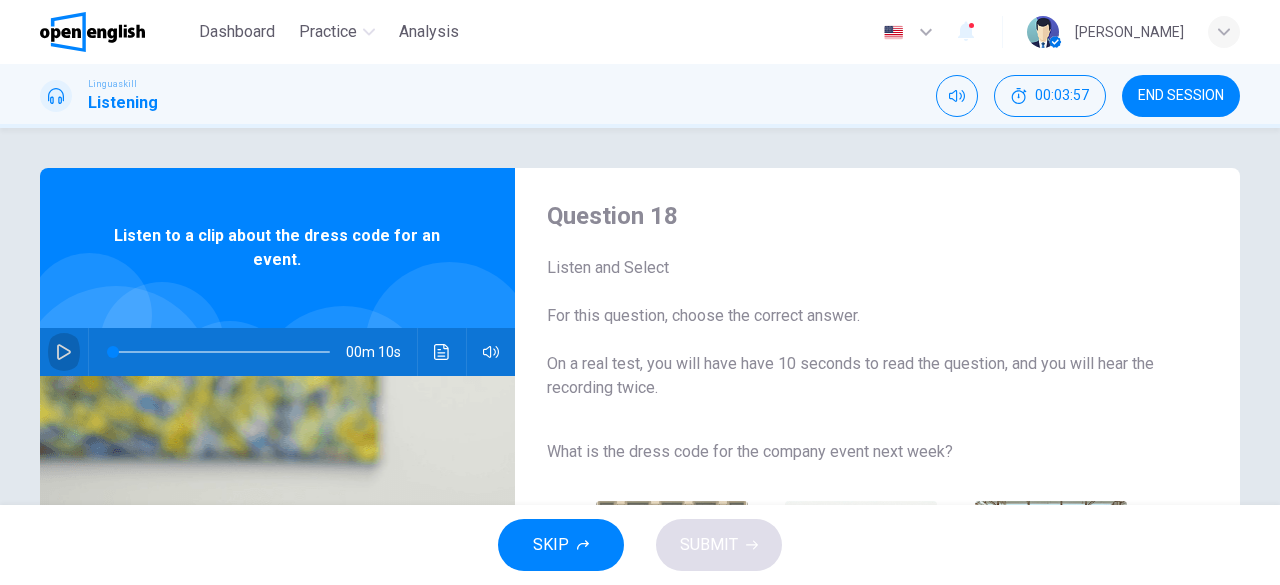 click 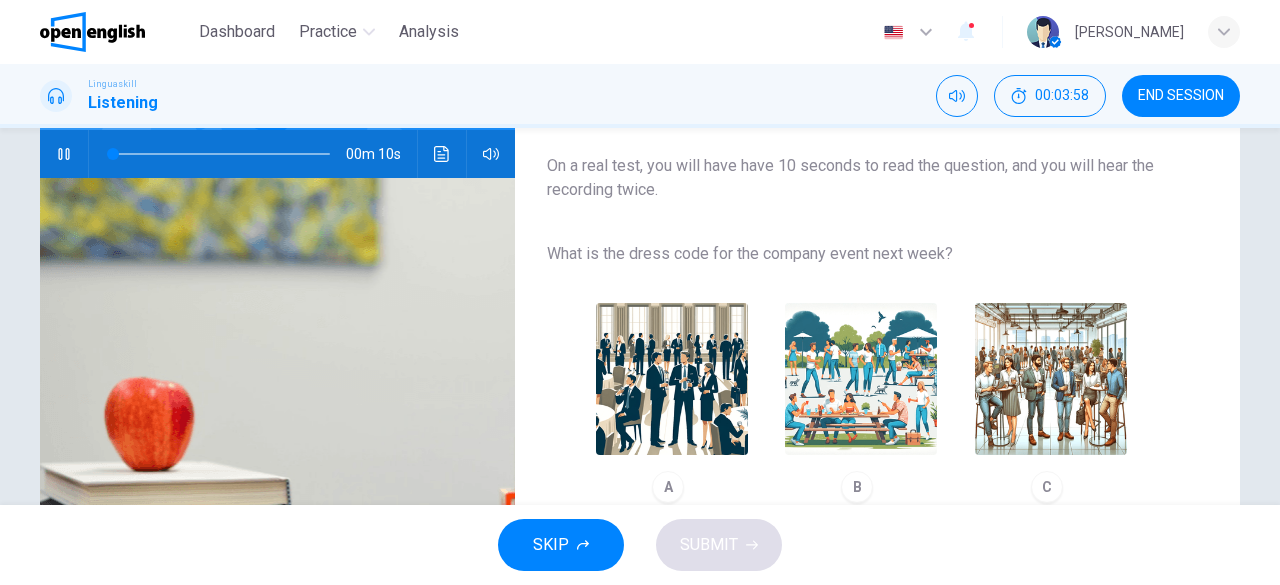 scroll, scrollTop: 200, scrollLeft: 0, axis: vertical 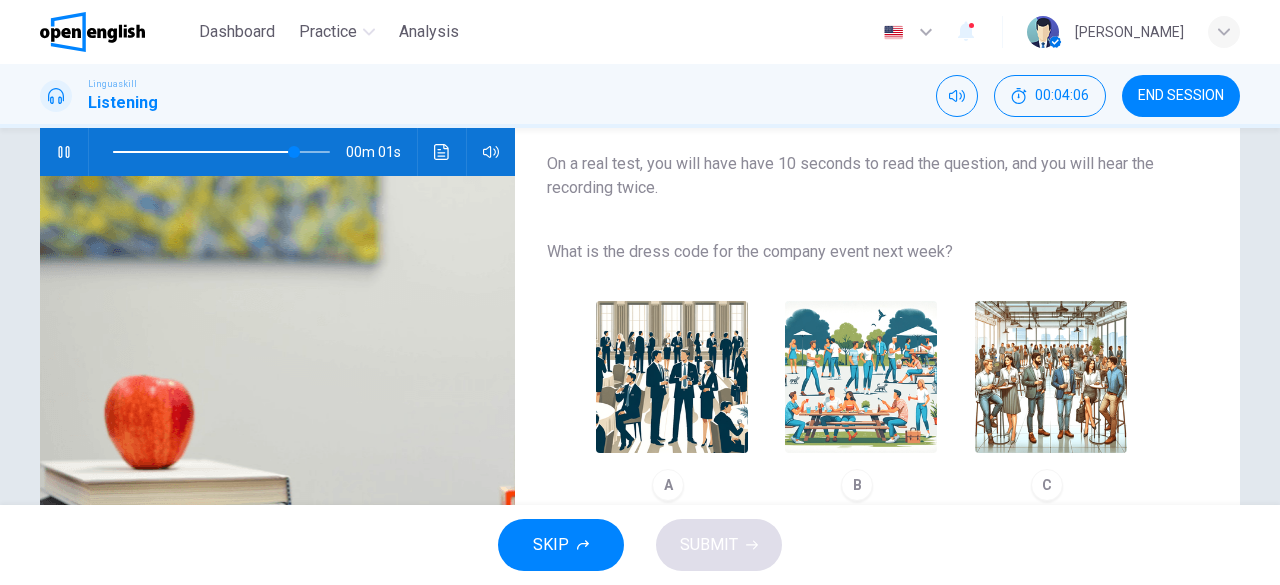 click at bounding box center (1051, 377) 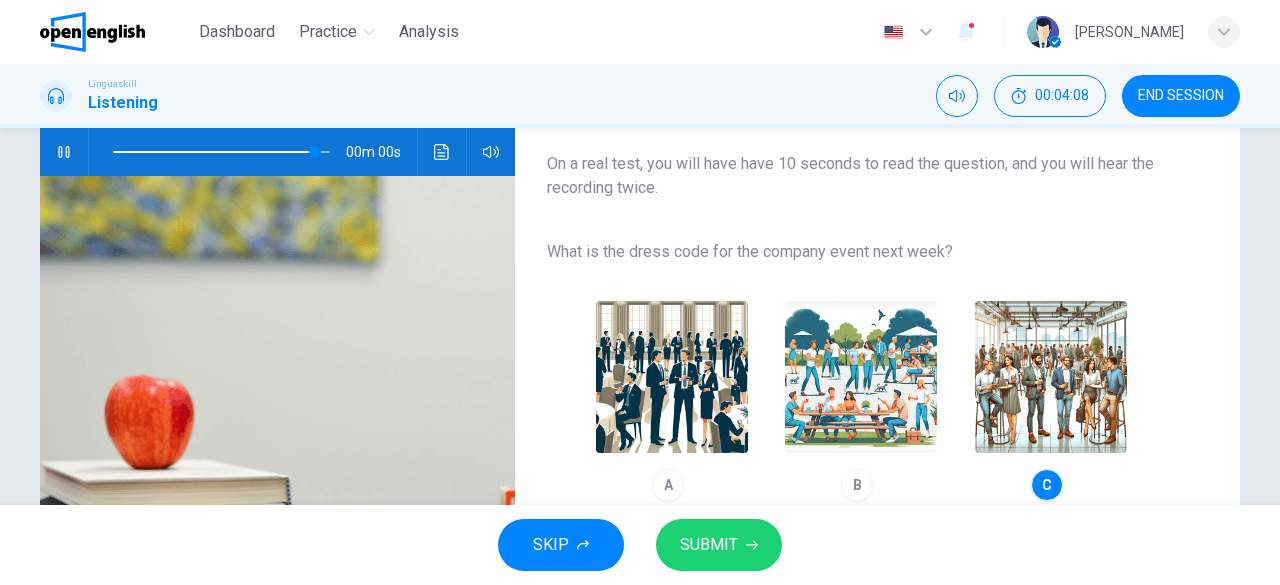 type on "*" 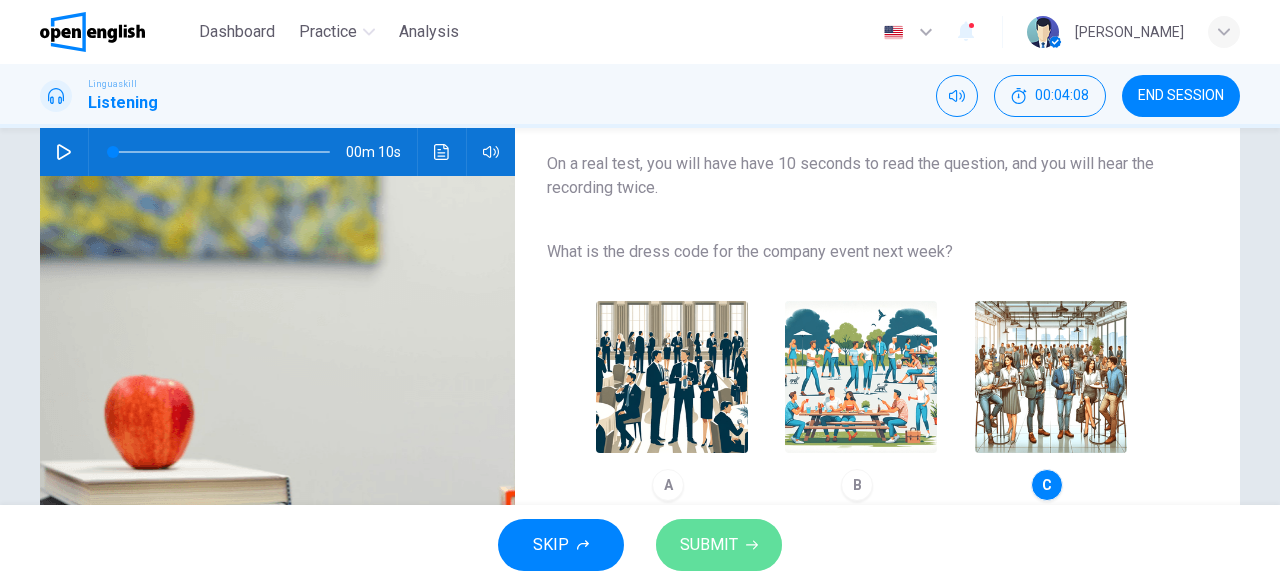 click on "SUBMIT" at bounding box center [719, 545] 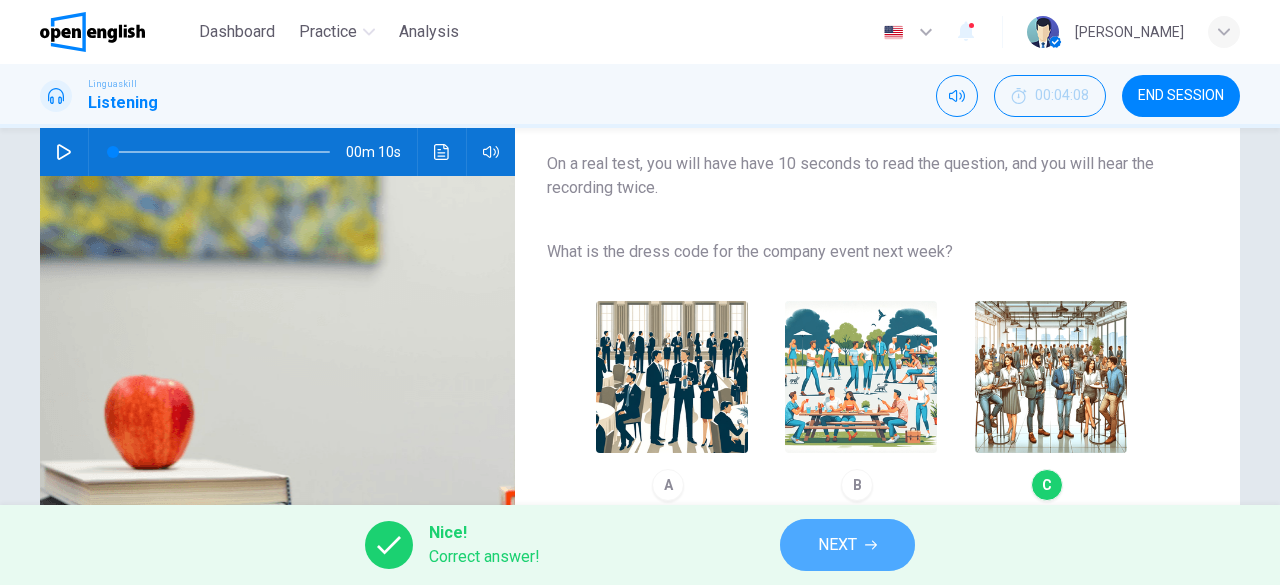 click on "NEXT" at bounding box center (837, 545) 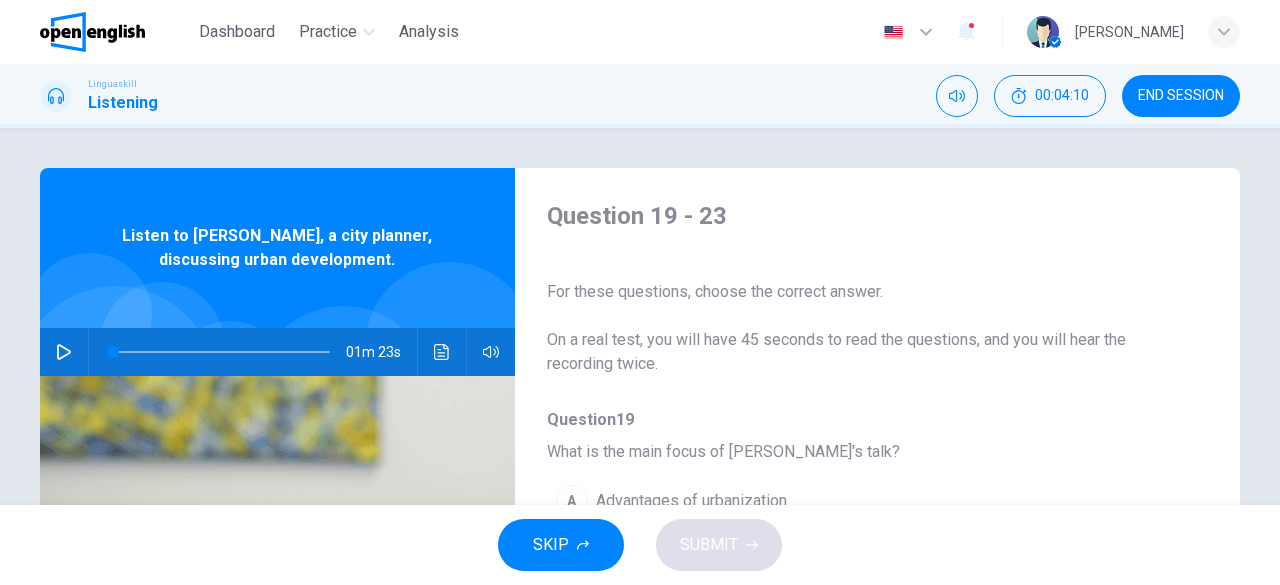 click 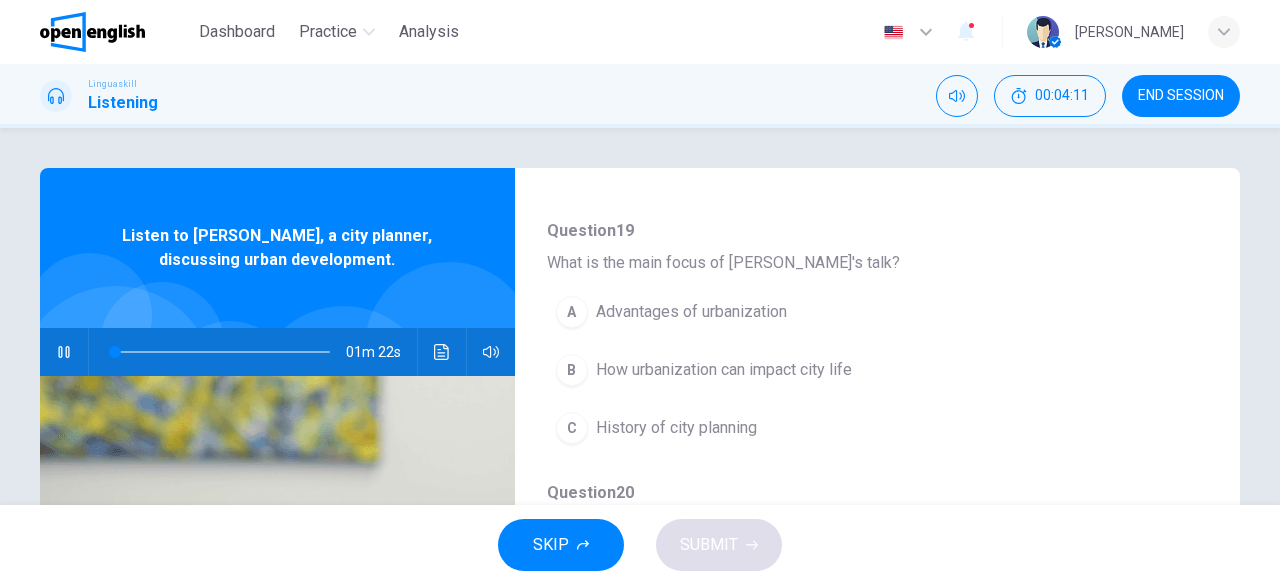 scroll, scrollTop: 200, scrollLeft: 0, axis: vertical 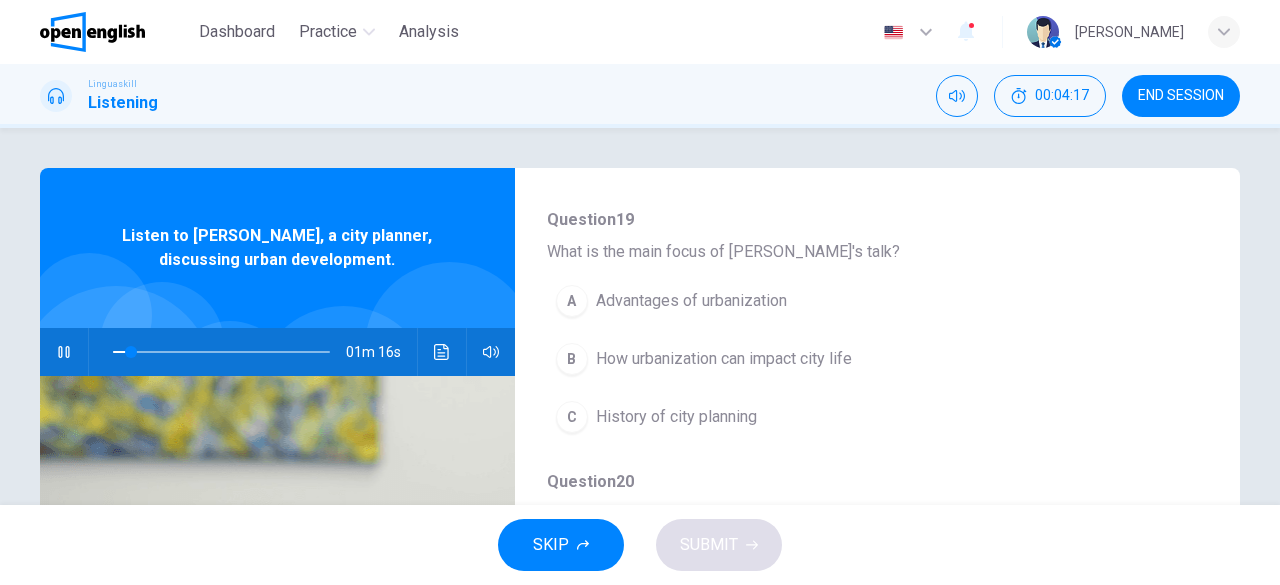 click on "B" at bounding box center (572, 359) 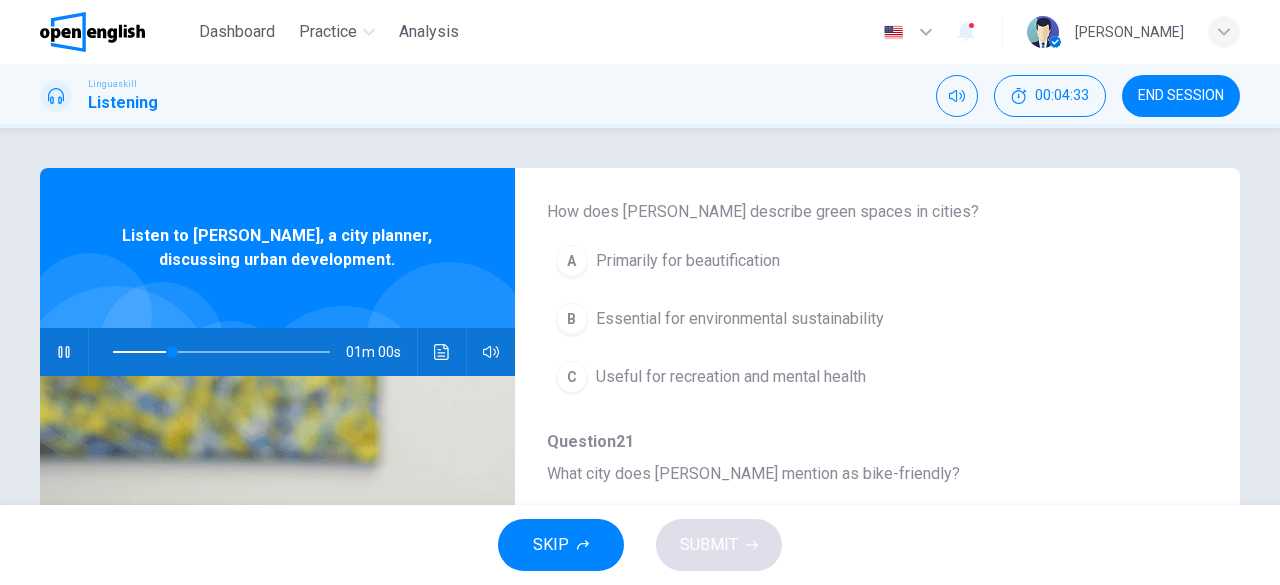 scroll, scrollTop: 500, scrollLeft: 0, axis: vertical 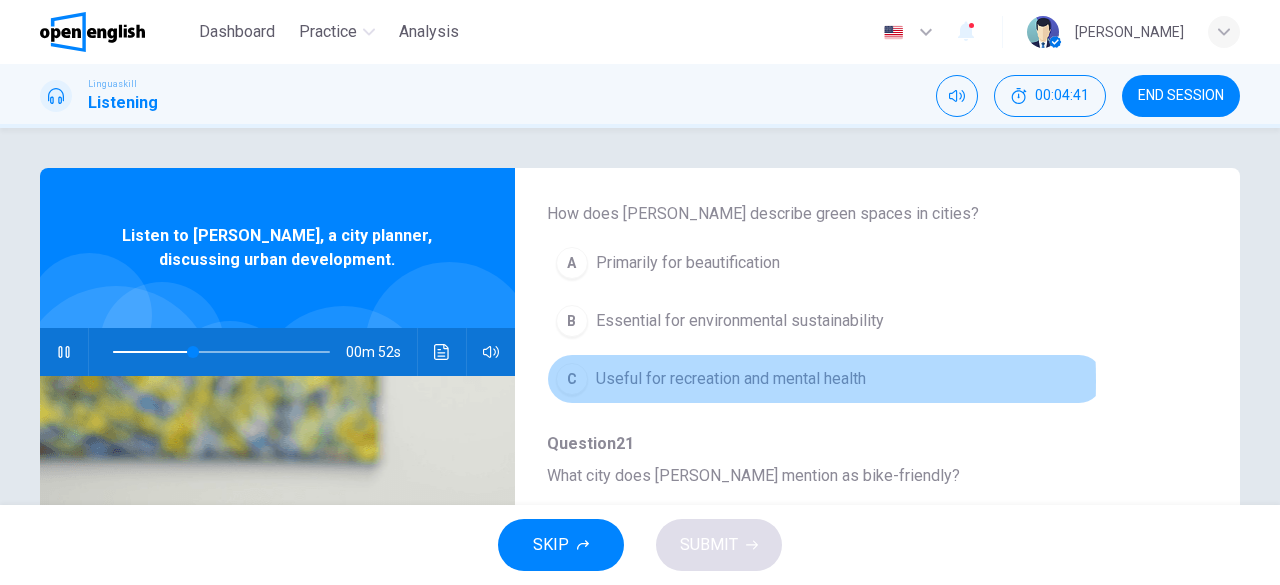 click on "C" at bounding box center [572, 379] 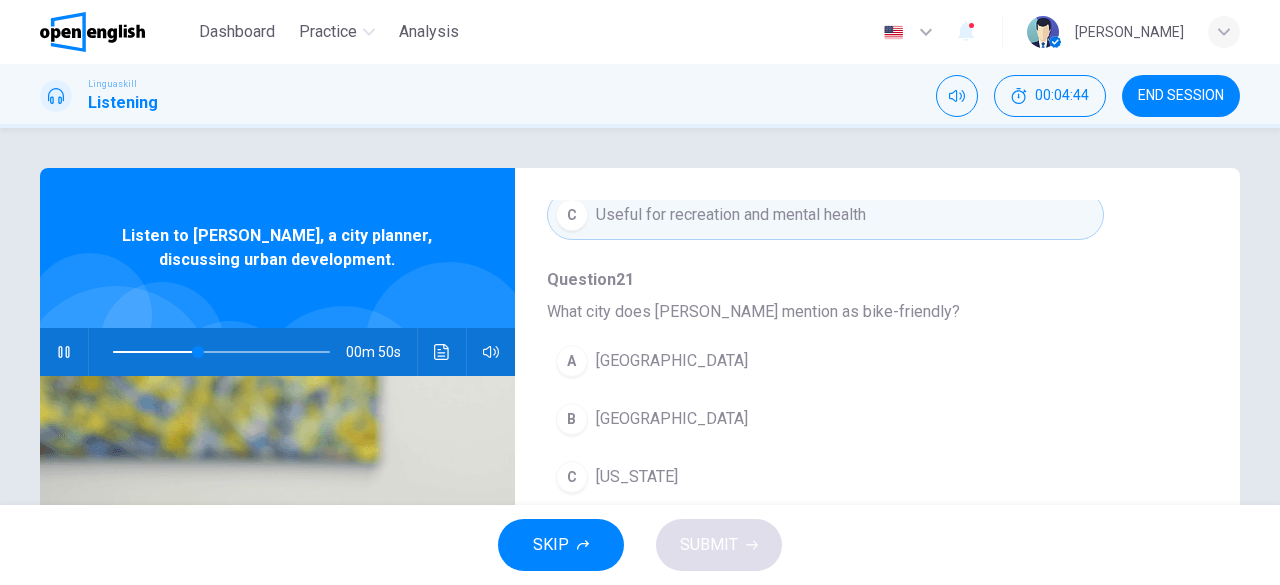 scroll, scrollTop: 700, scrollLeft: 0, axis: vertical 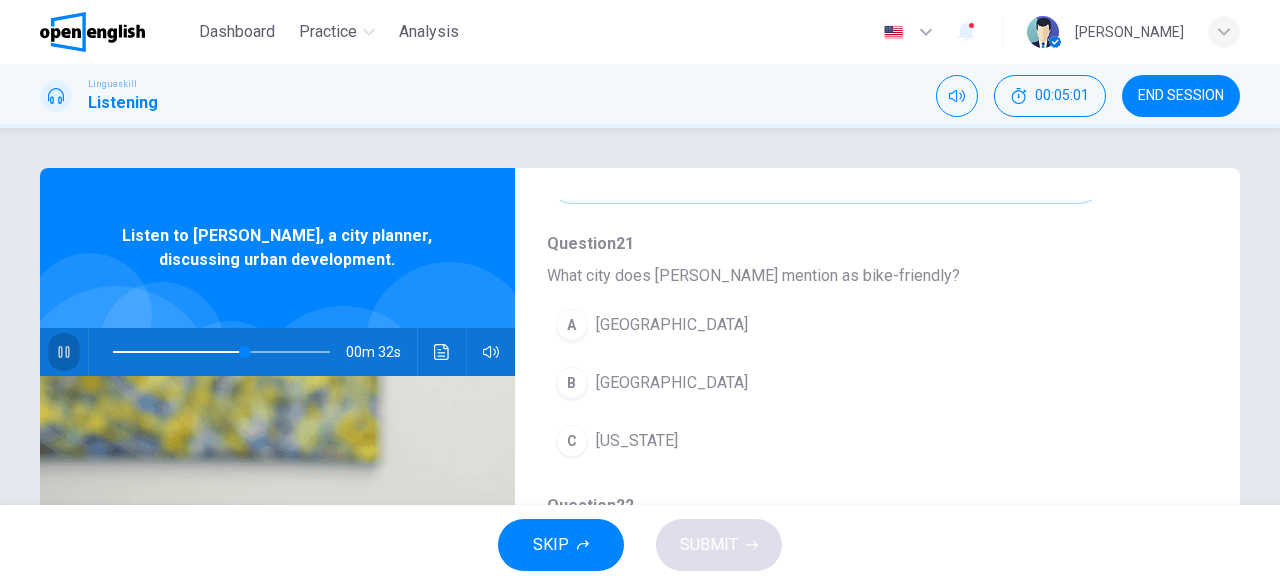 click 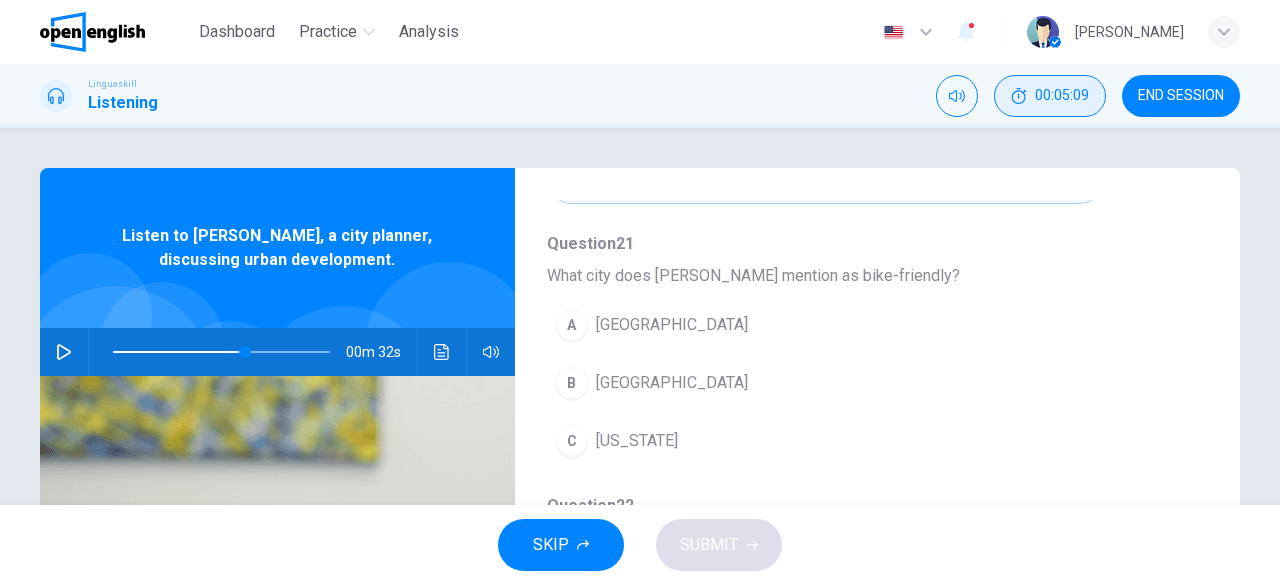 click on "00:05:09" at bounding box center [1050, 96] 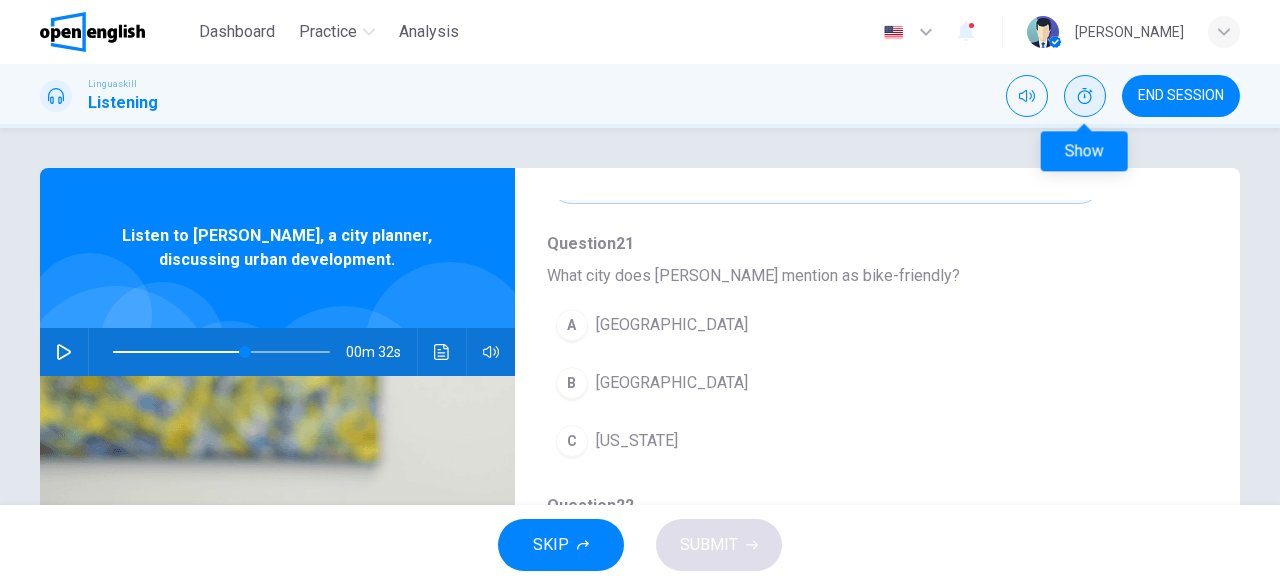 click 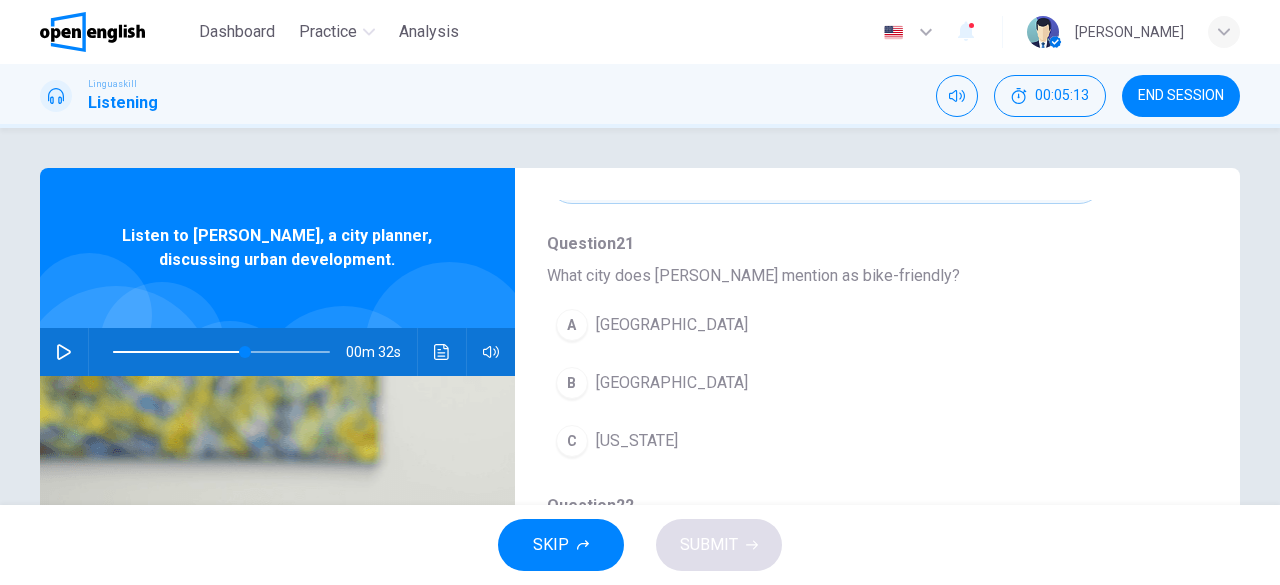 click on "END SESSION" at bounding box center (1181, 96) 